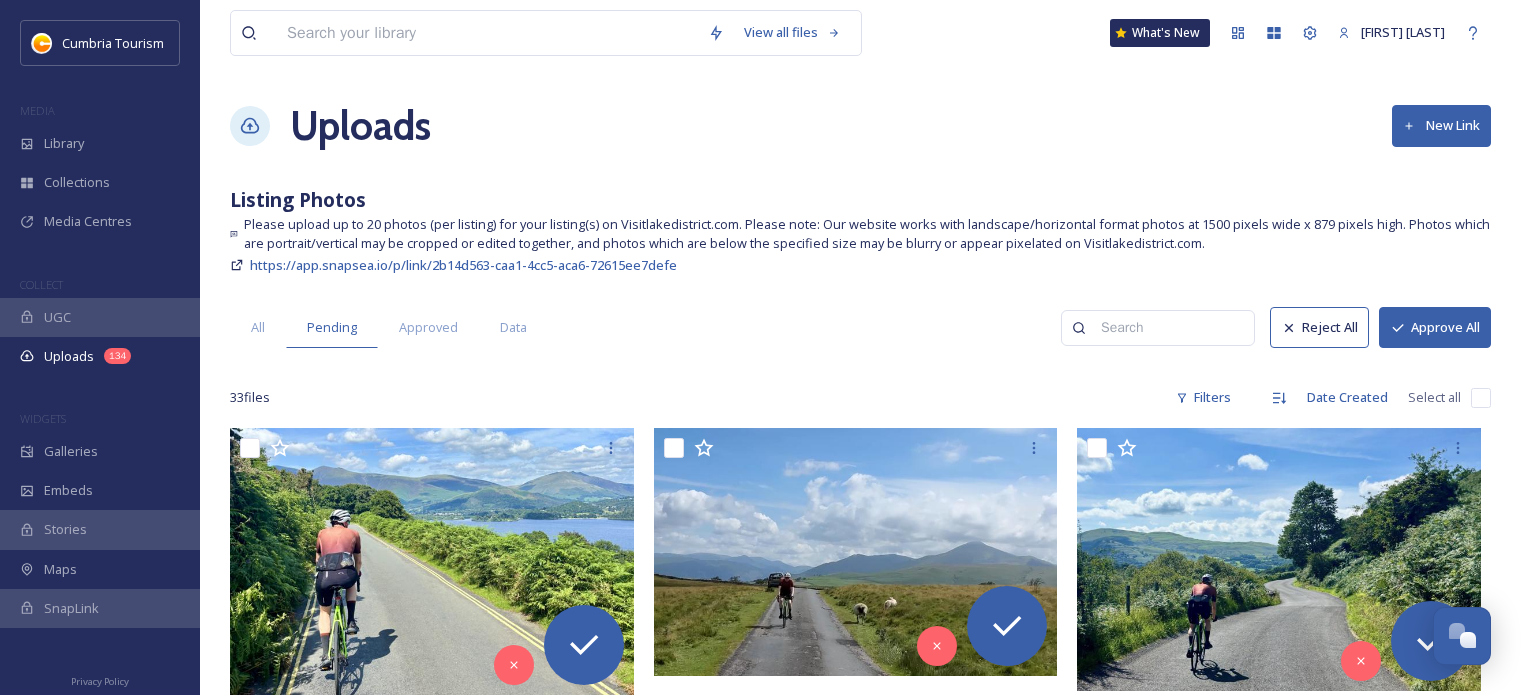 scroll, scrollTop: 0, scrollLeft: 0, axis: both 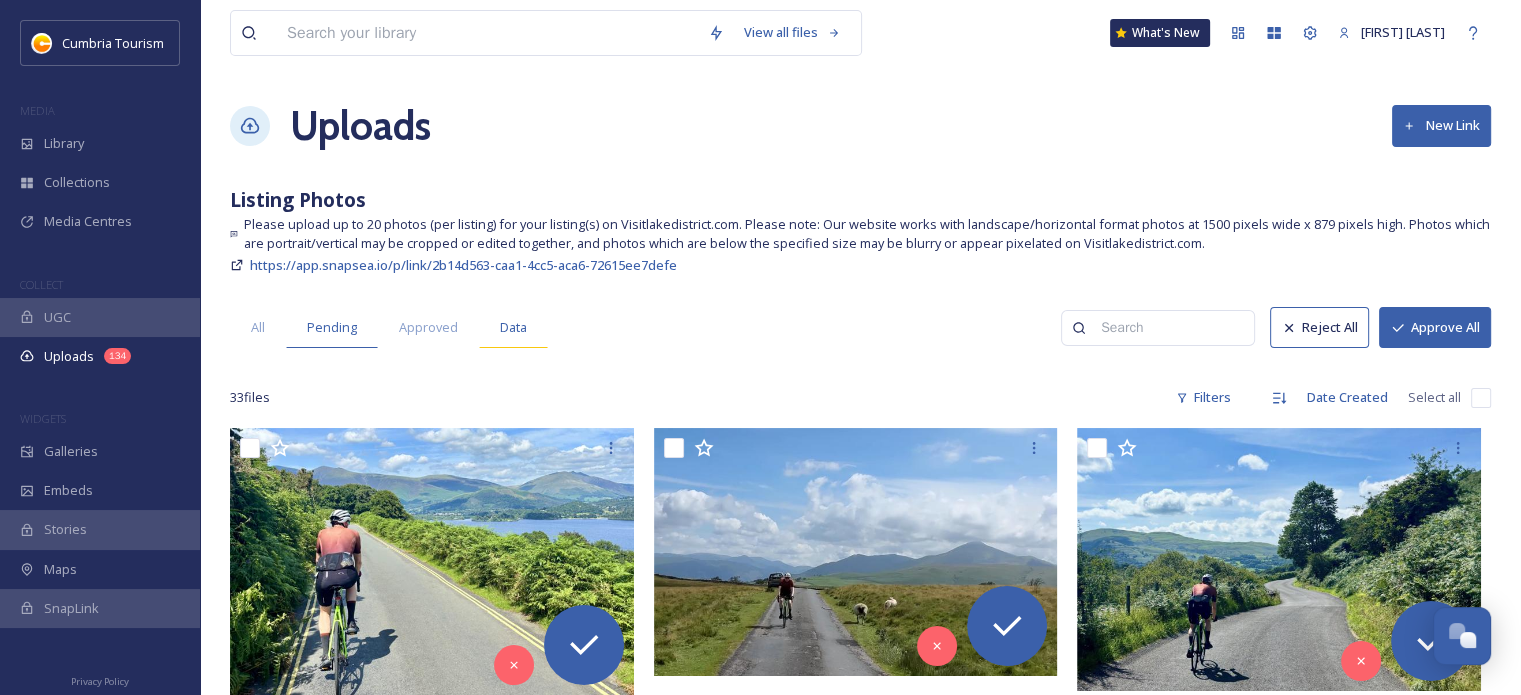 click on "Data" at bounding box center [513, 327] 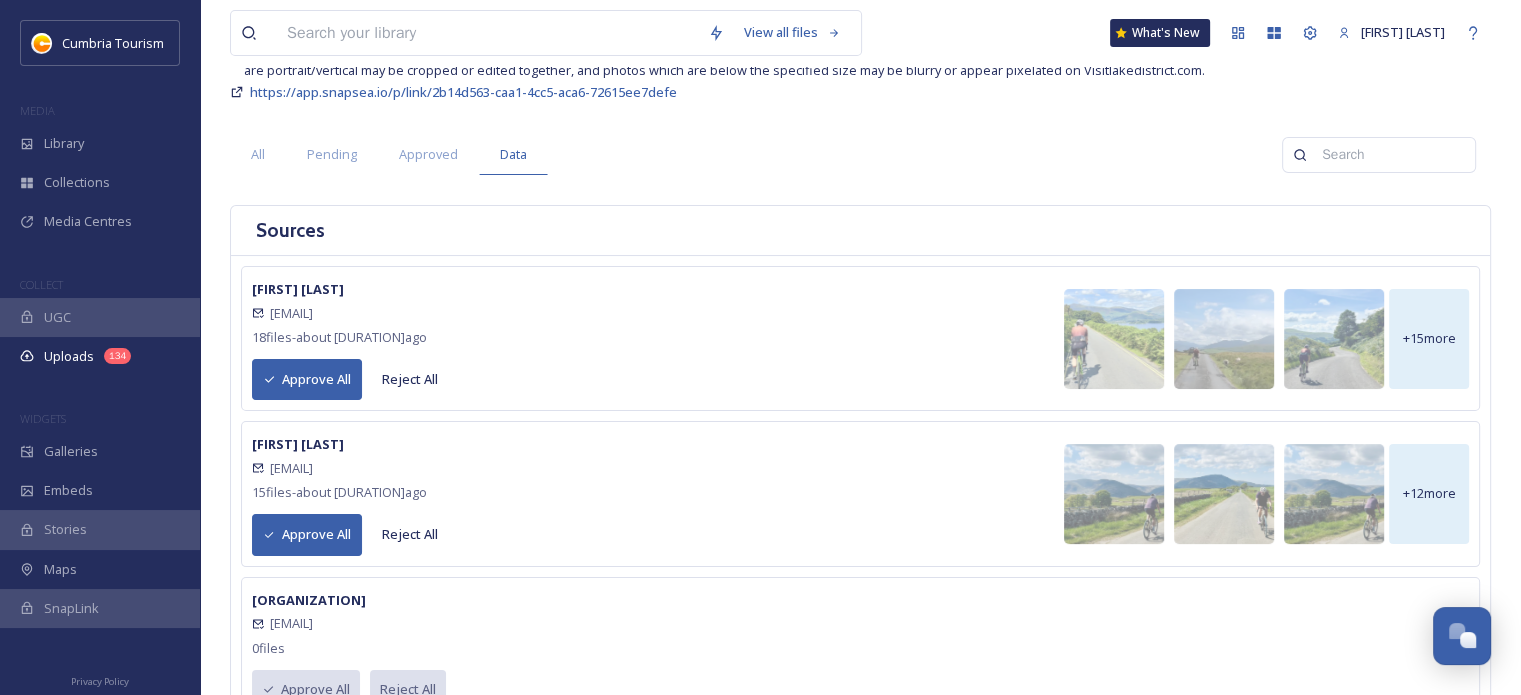 scroll, scrollTop: 200, scrollLeft: 0, axis: vertical 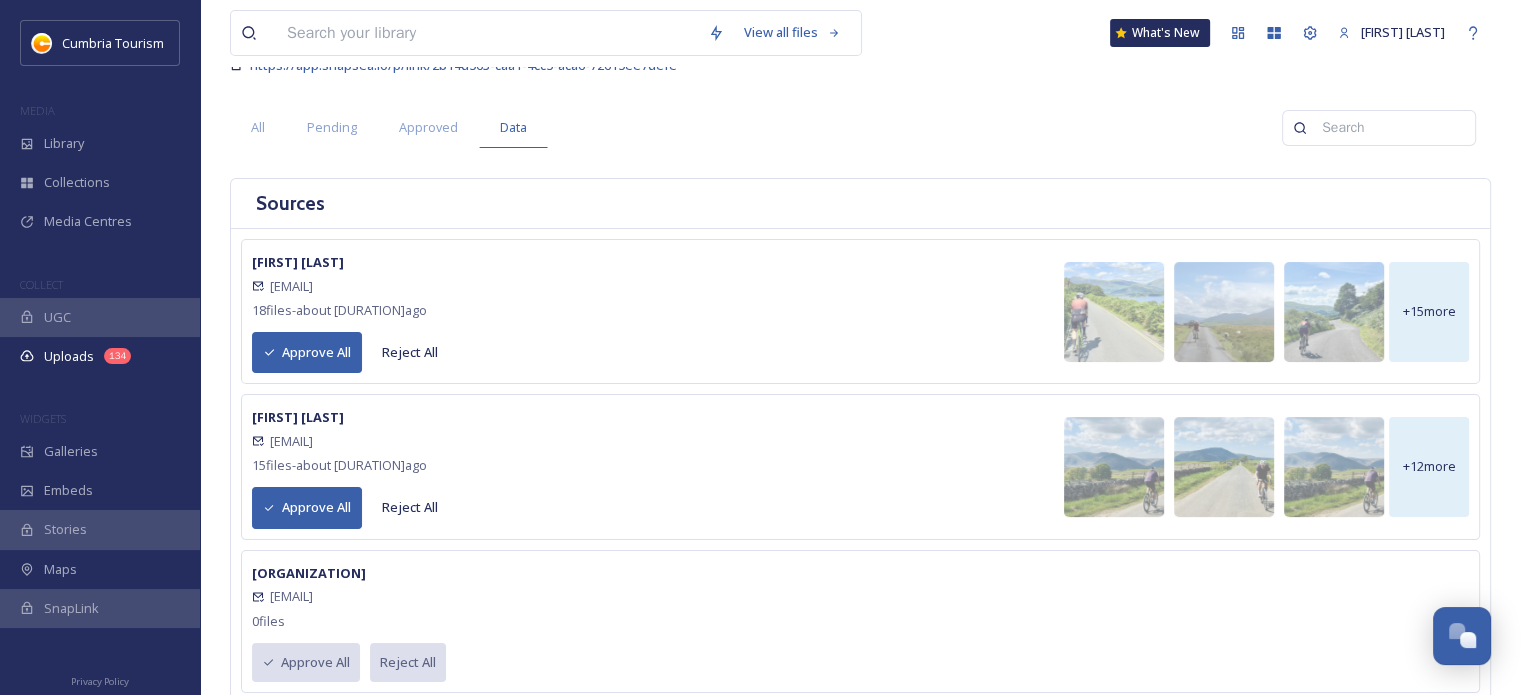 click on "Approve All" at bounding box center (307, 352) 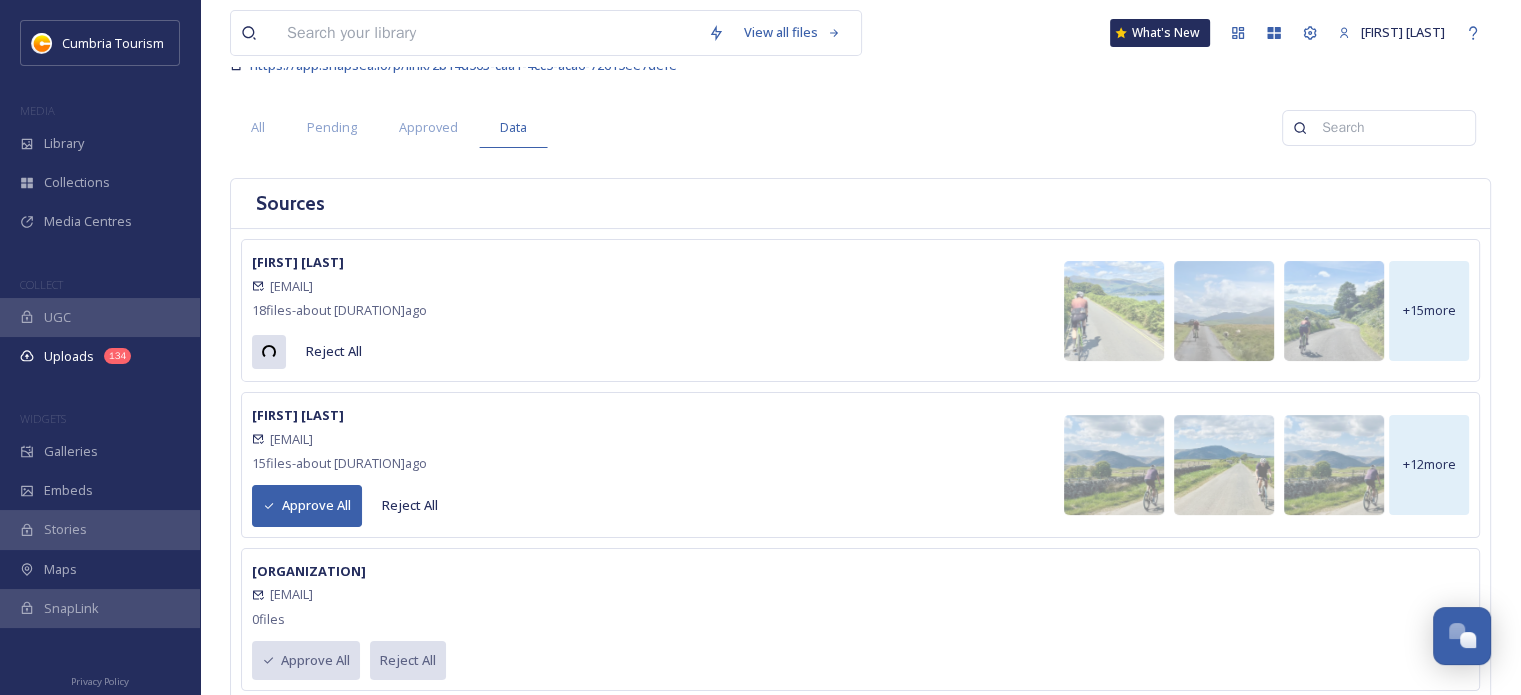 click on "Approve All" at bounding box center [307, 505] 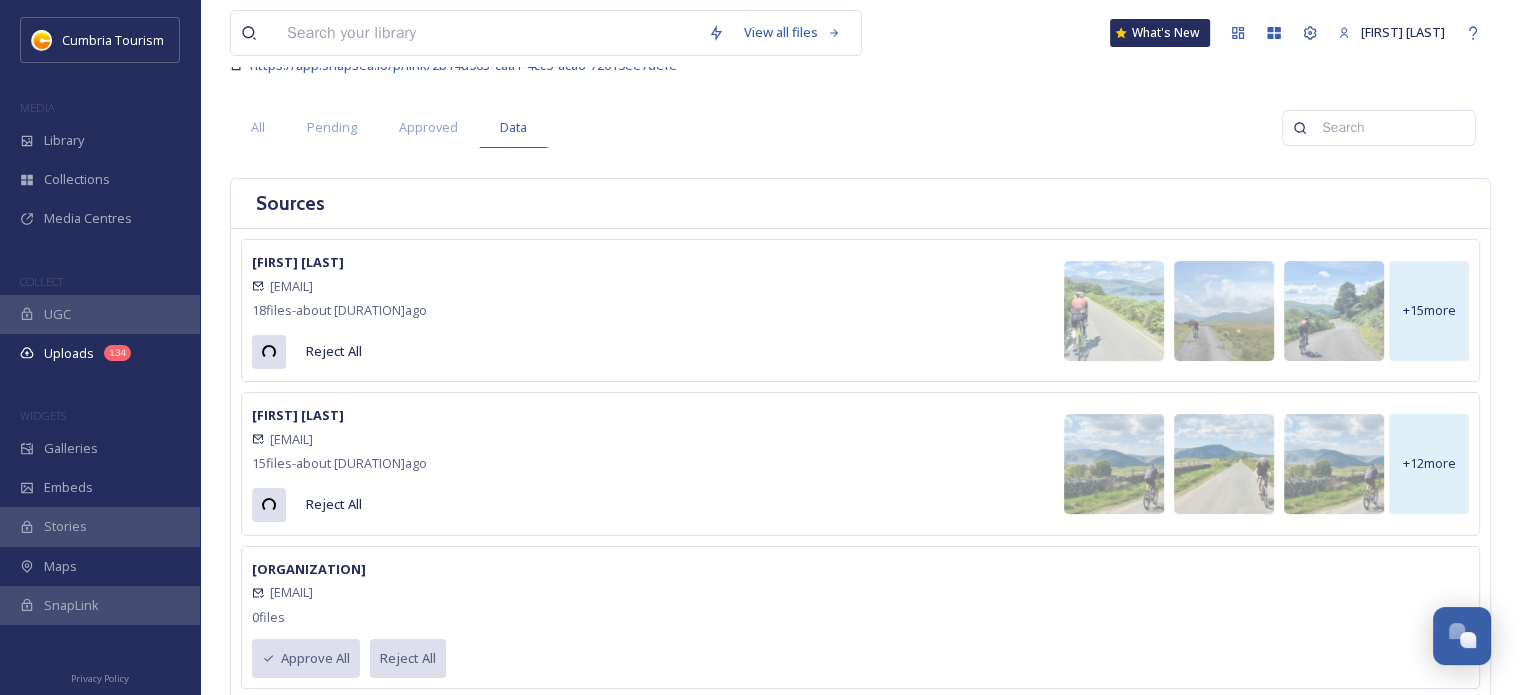 scroll, scrollTop: 6, scrollLeft: 0, axis: vertical 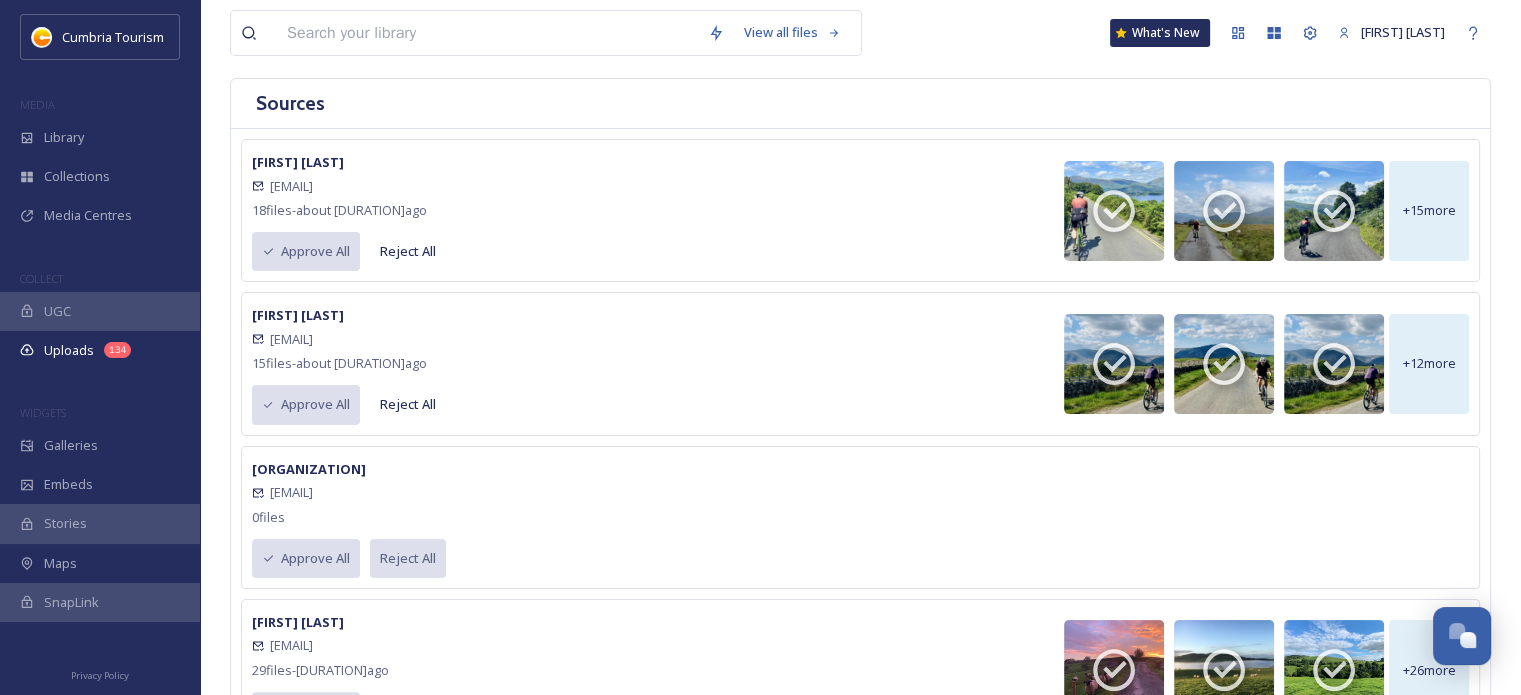 click on "Cumbria Tourism MEDIA Library Collections Media Centres COLLECT UGC Uploads [NUMBER] WIDGETS Galleries Embeds Stories Maps SnapLink" at bounding box center (100, 333) 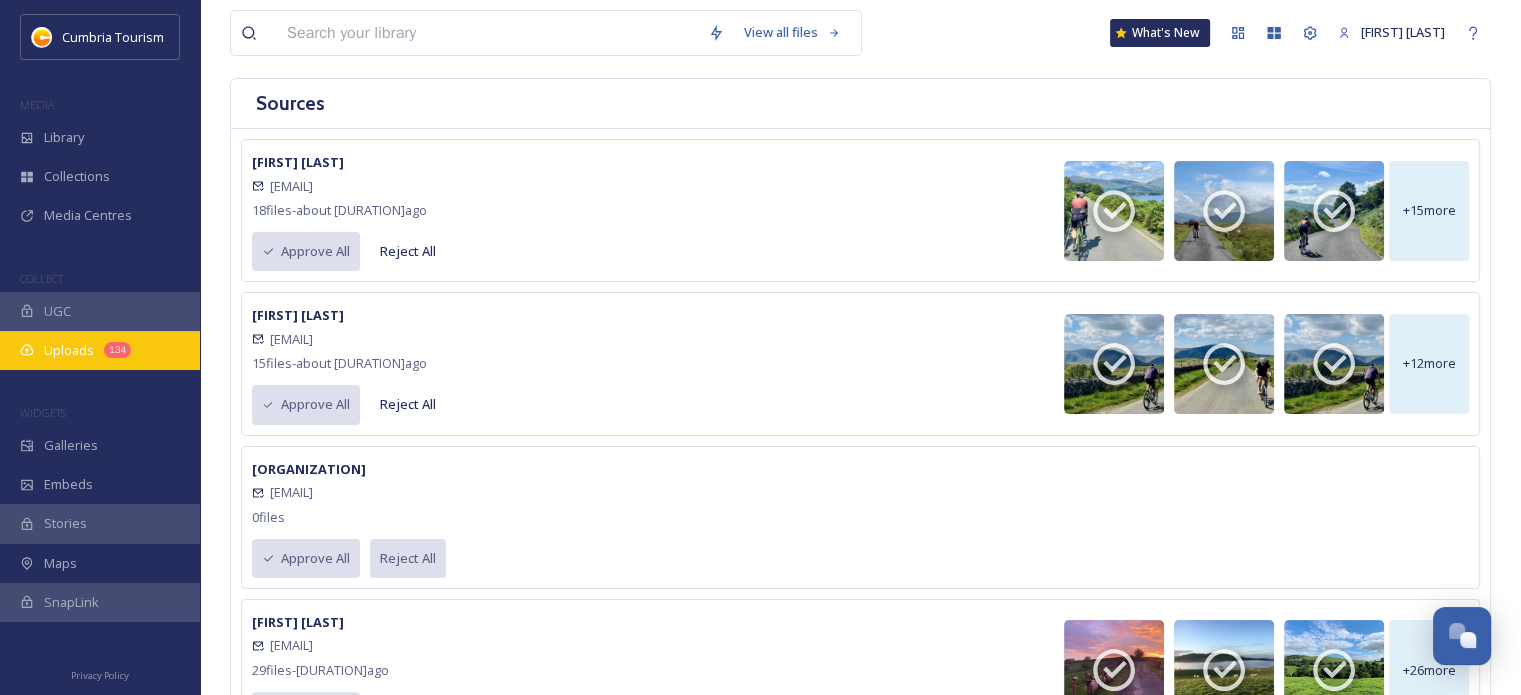 click on "134" at bounding box center (117, 350) 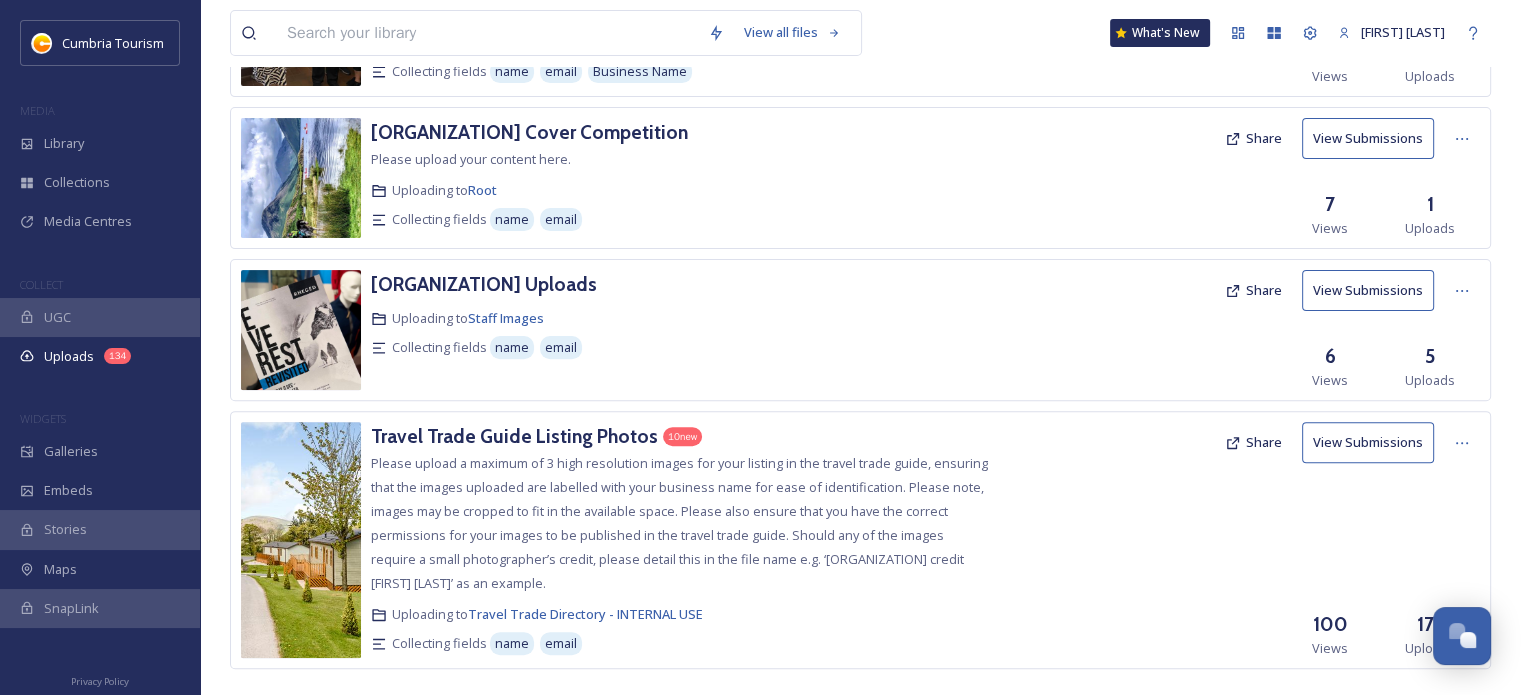 scroll, scrollTop: 634, scrollLeft: 0, axis: vertical 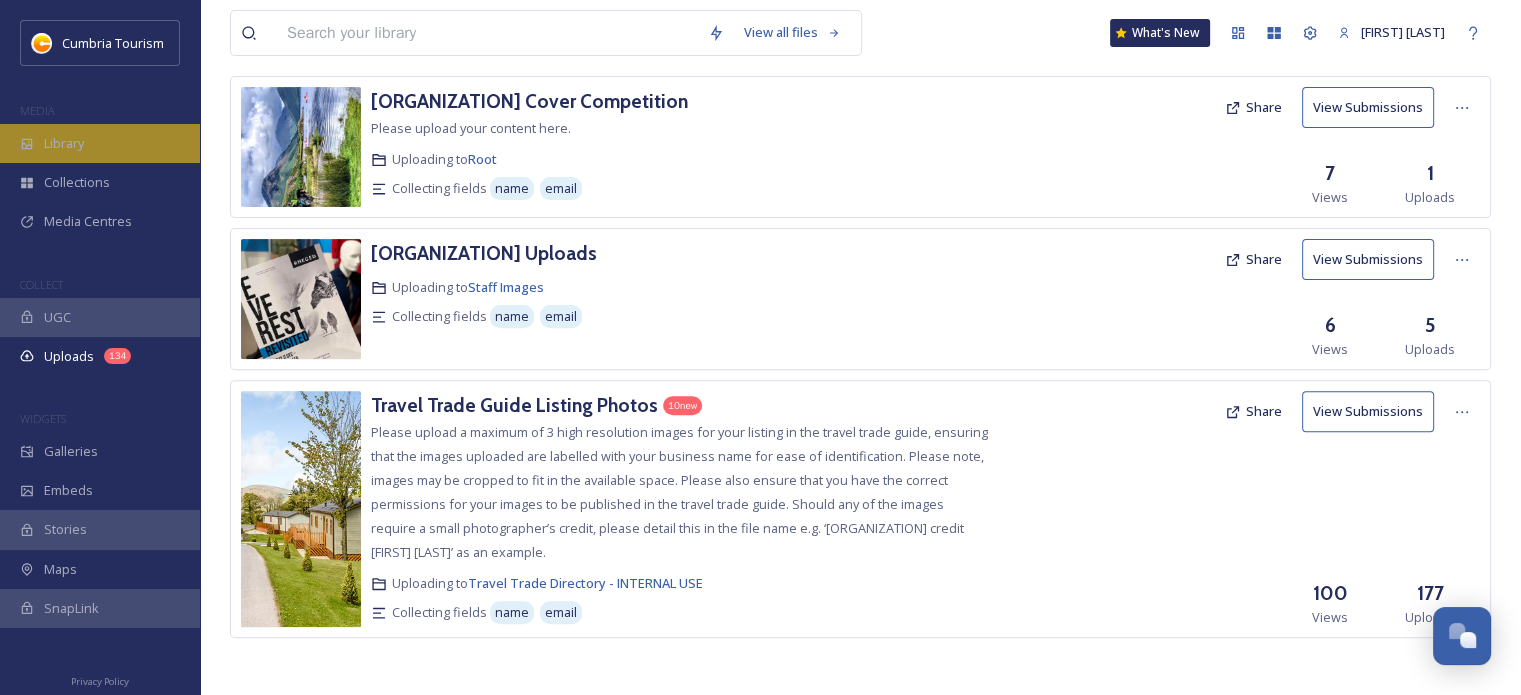 click on "Library" at bounding box center (100, 143) 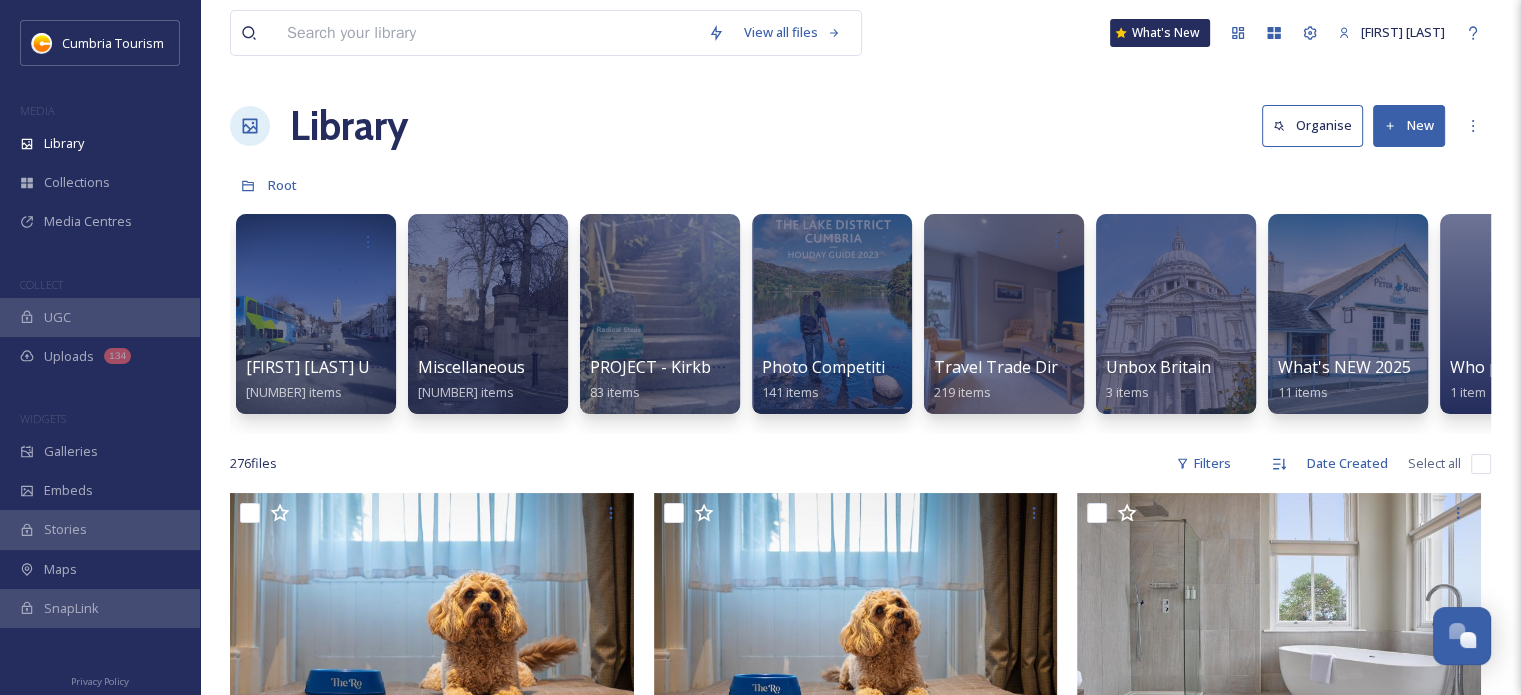 scroll, scrollTop: 0, scrollLeft: 2179, axis: horizontal 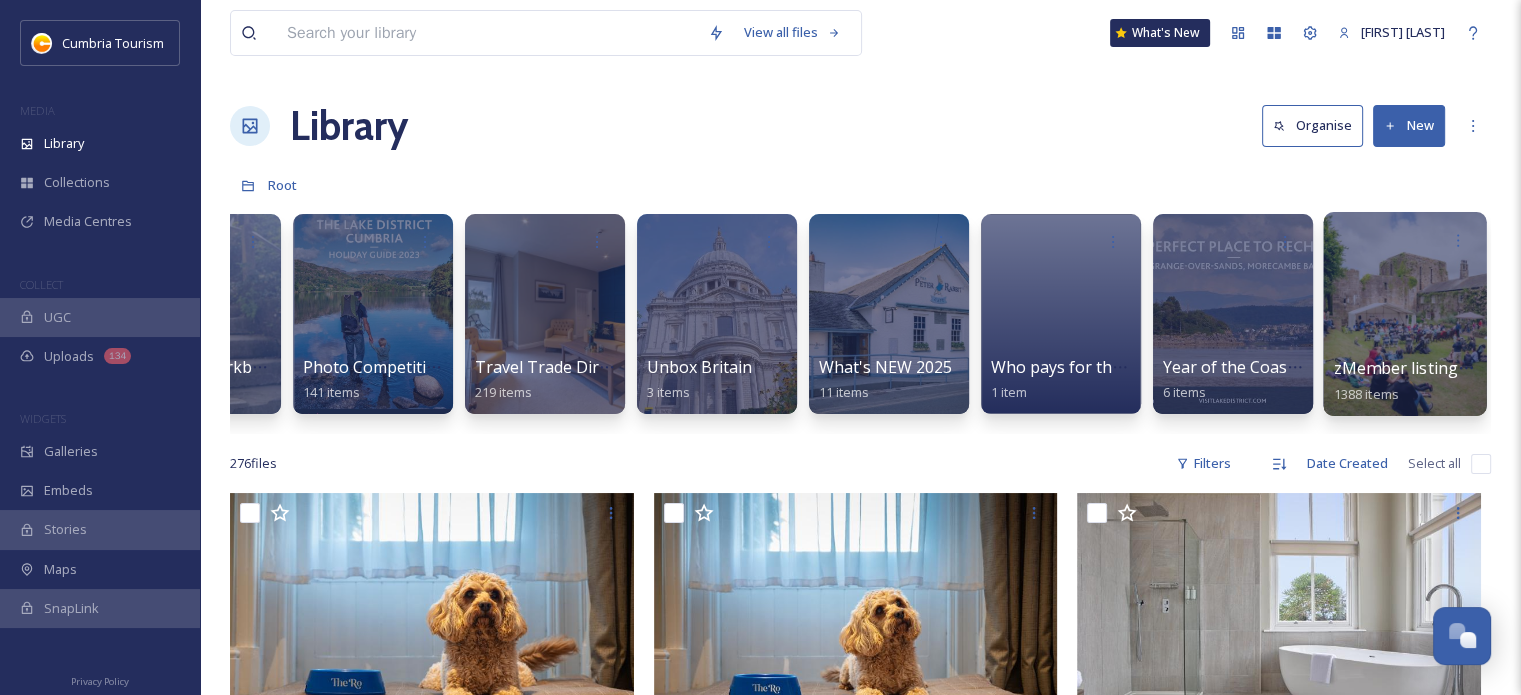 click at bounding box center [1404, 314] 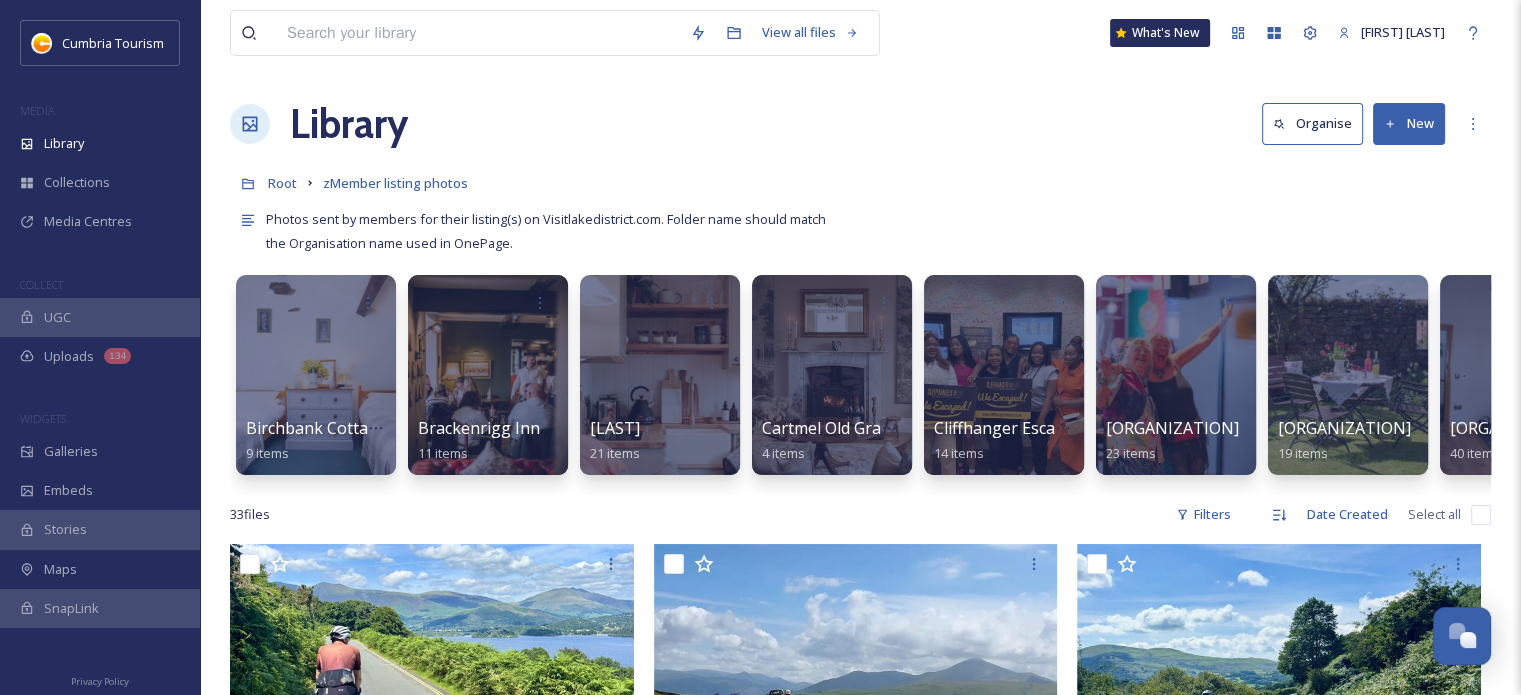 scroll, scrollTop: 0, scrollLeft: 0, axis: both 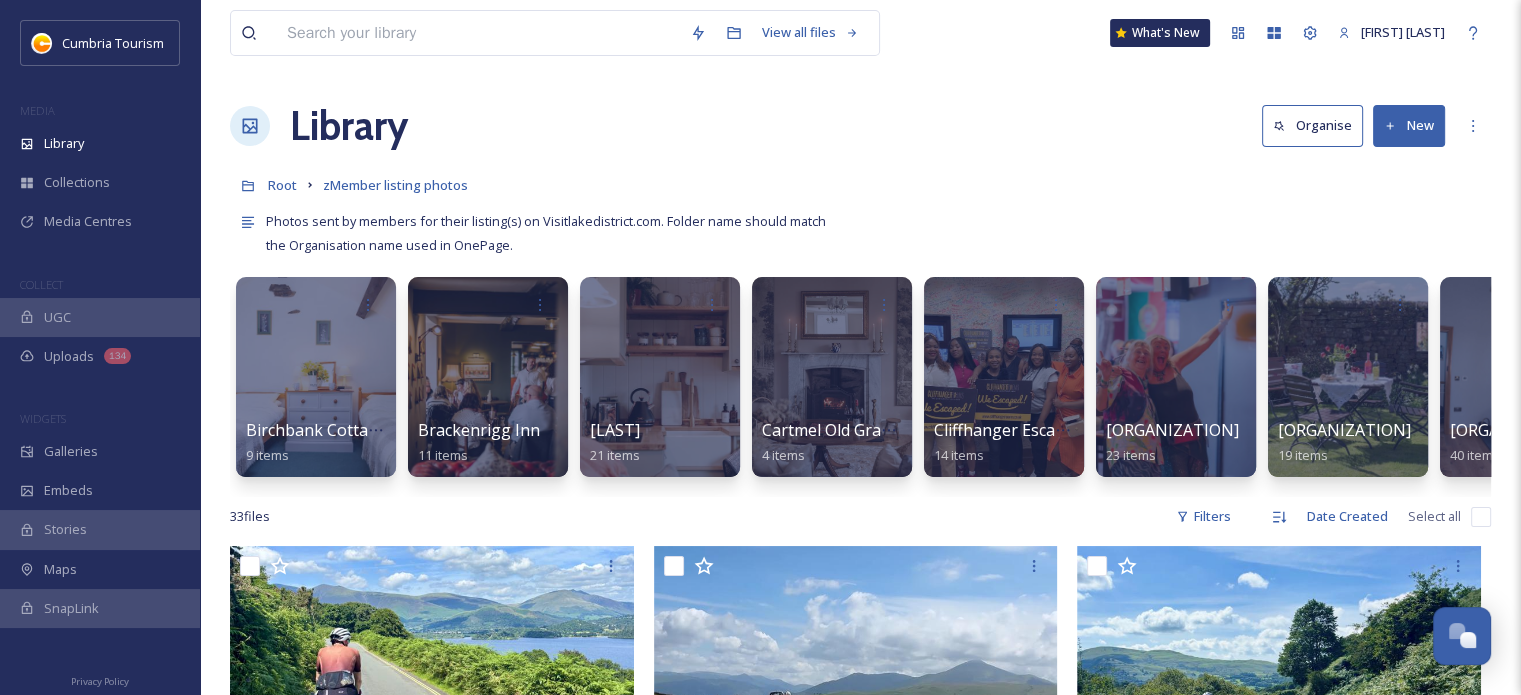 click on "New" at bounding box center [1409, 125] 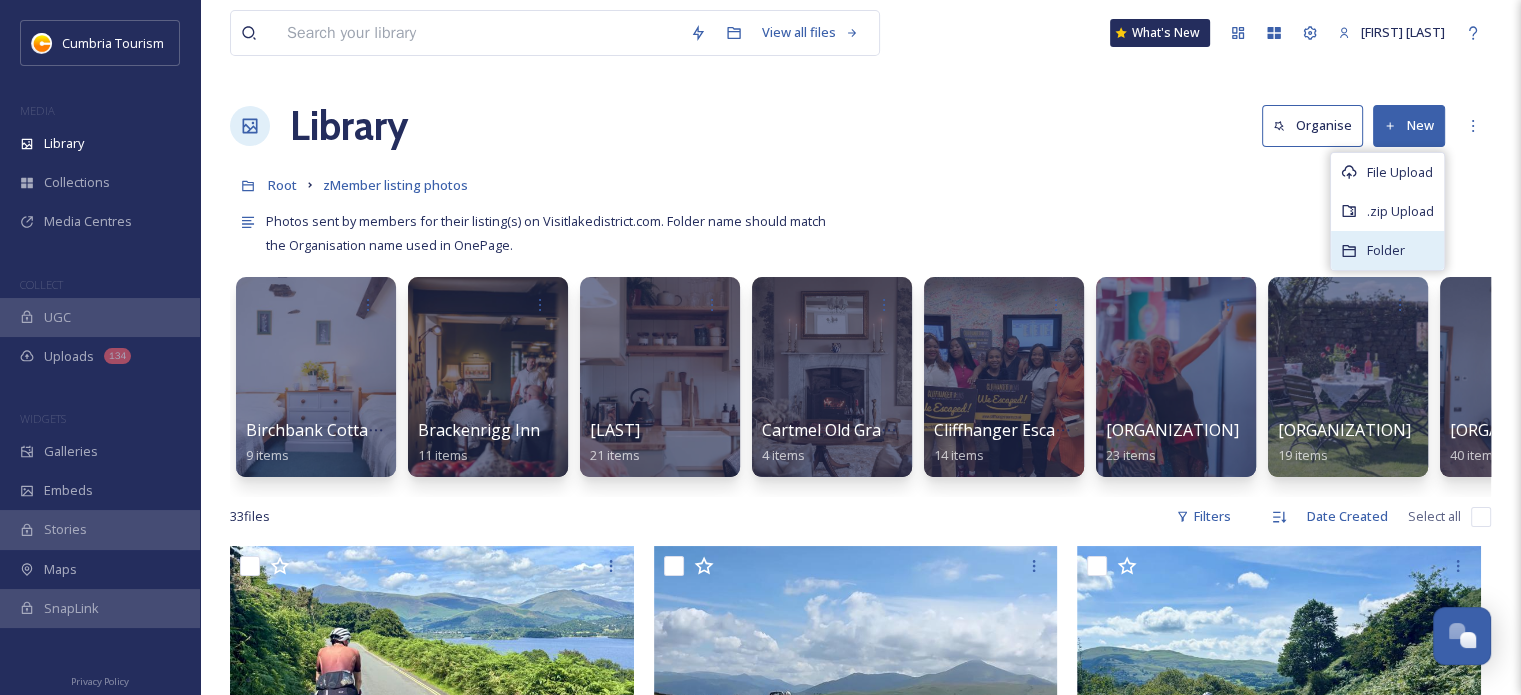 click on "Folder" at bounding box center [1387, 250] 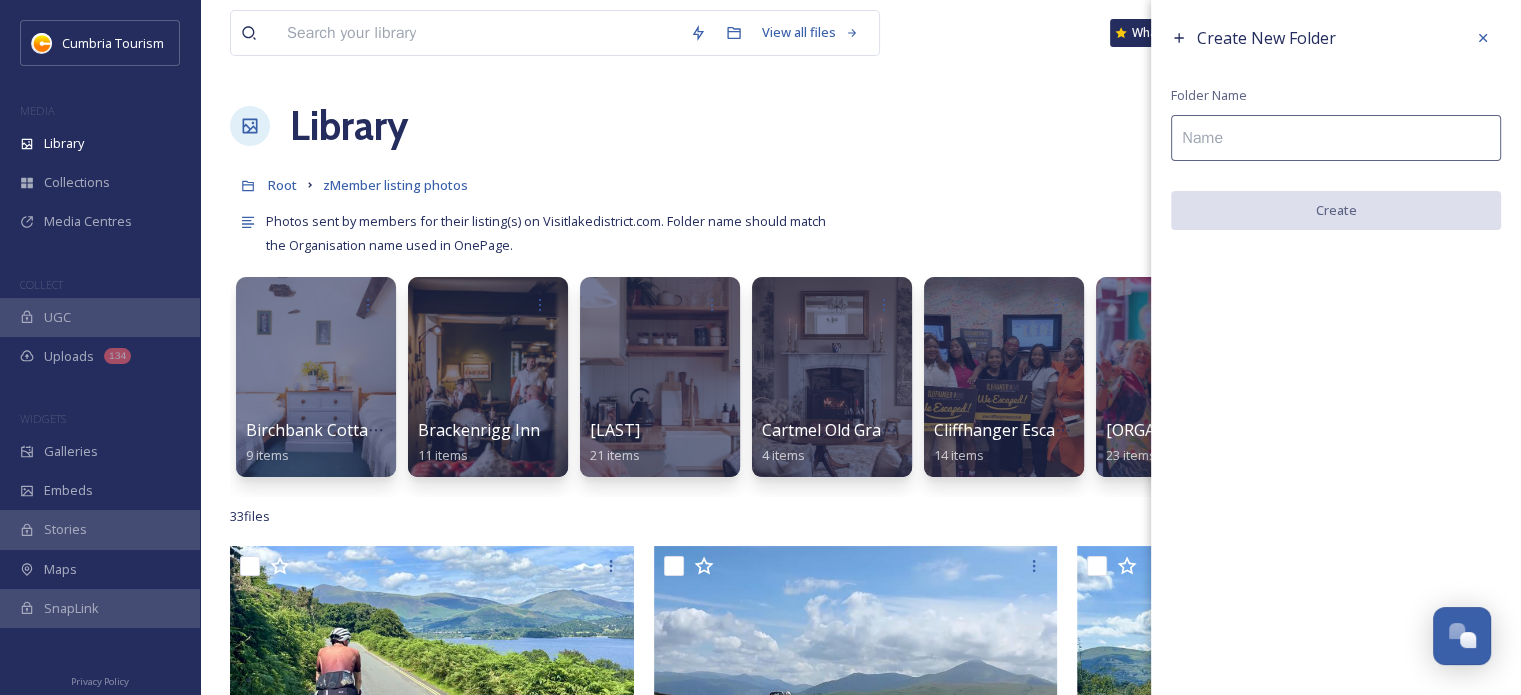 click at bounding box center [1336, 138] 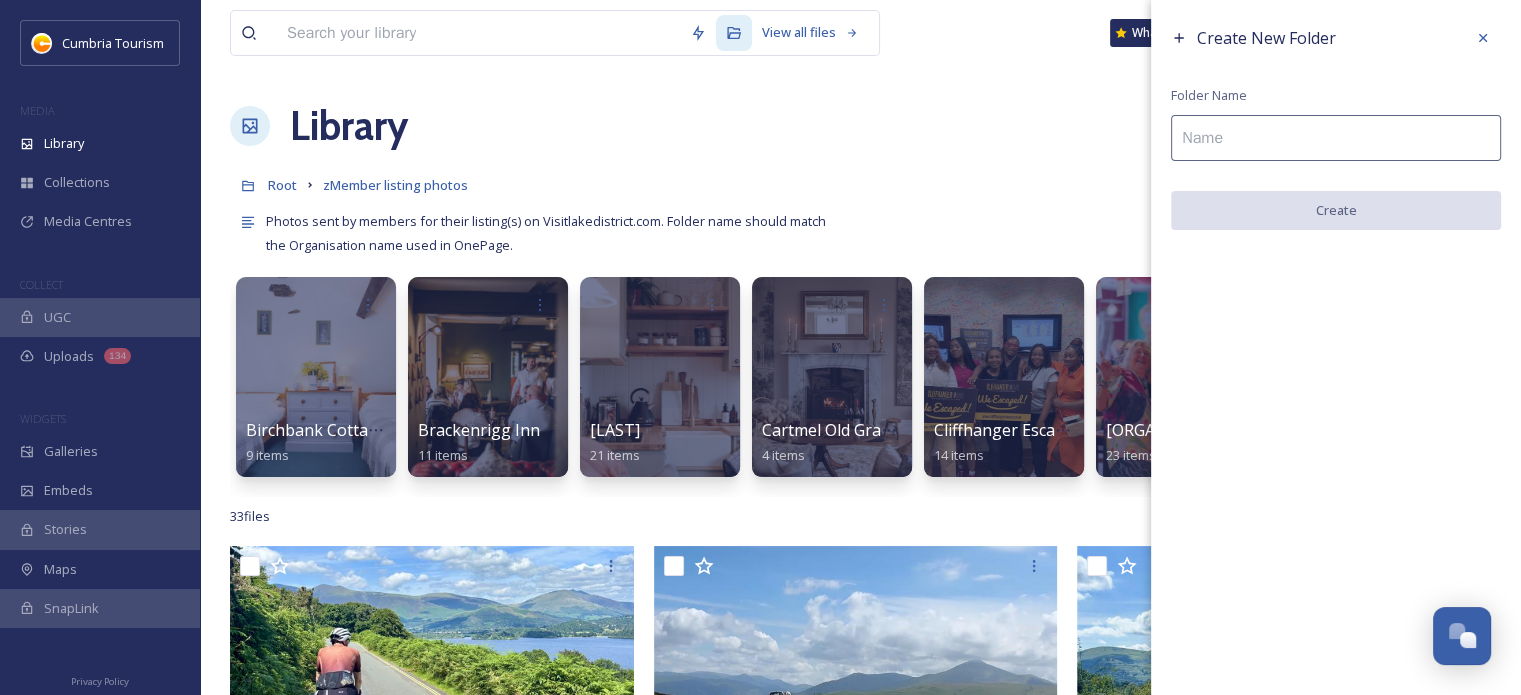 paste on "Ultimate Cycling Adventures" 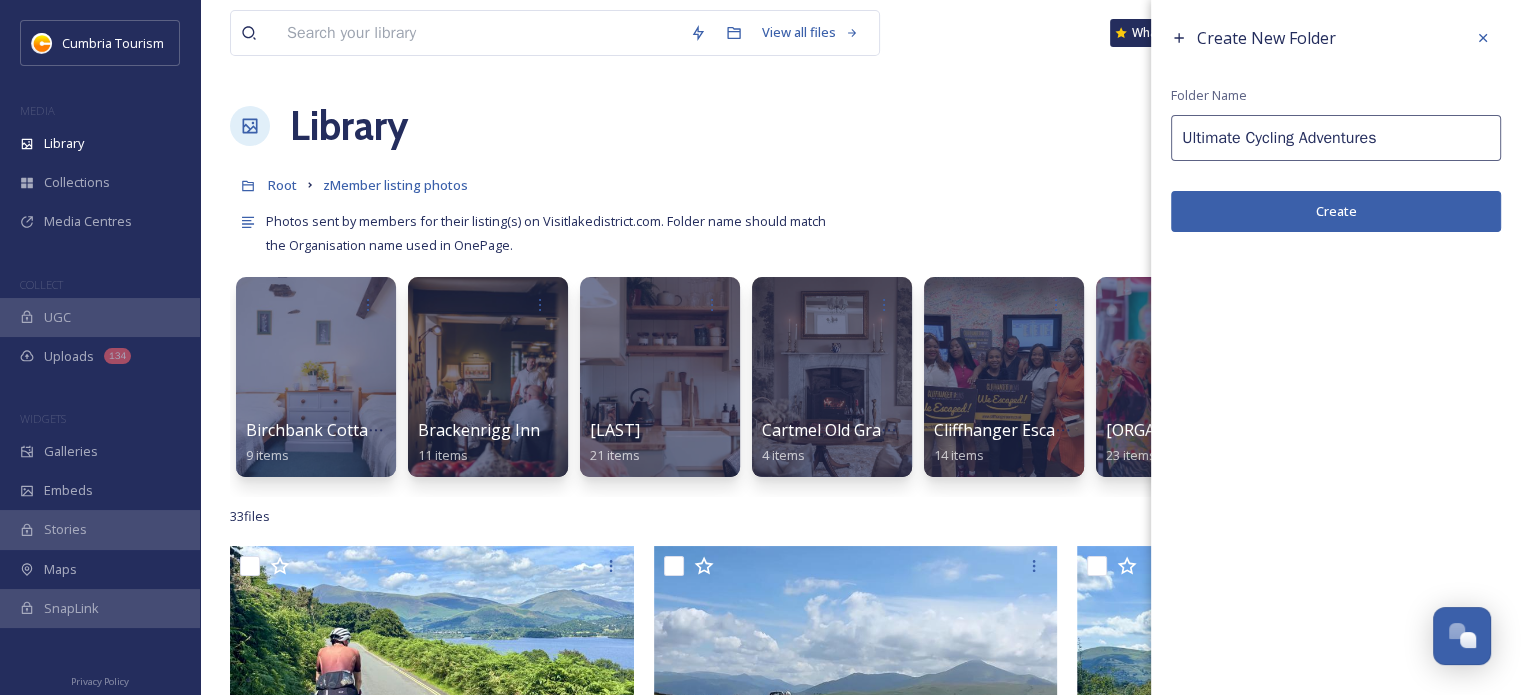 type on "Ultimate Cycling Adventures" 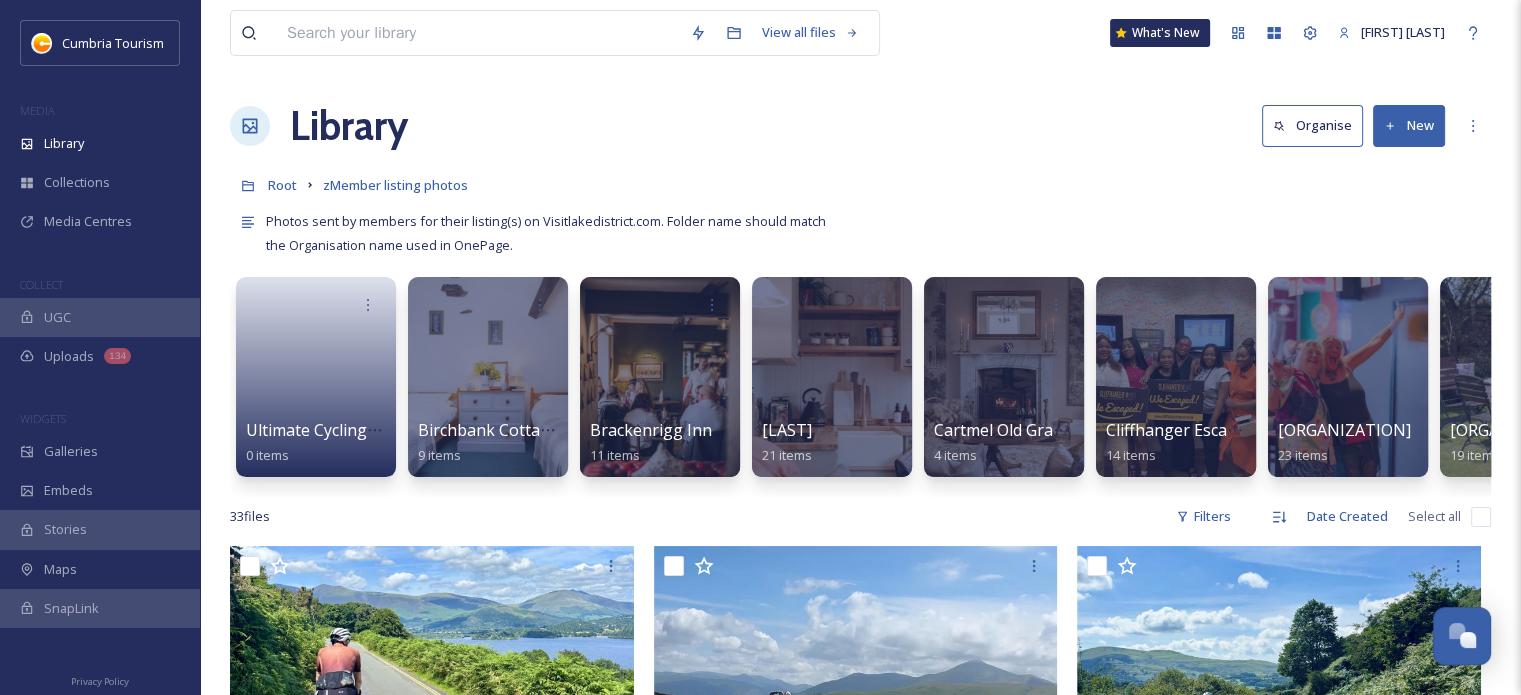 click at bounding box center (1481, 517) 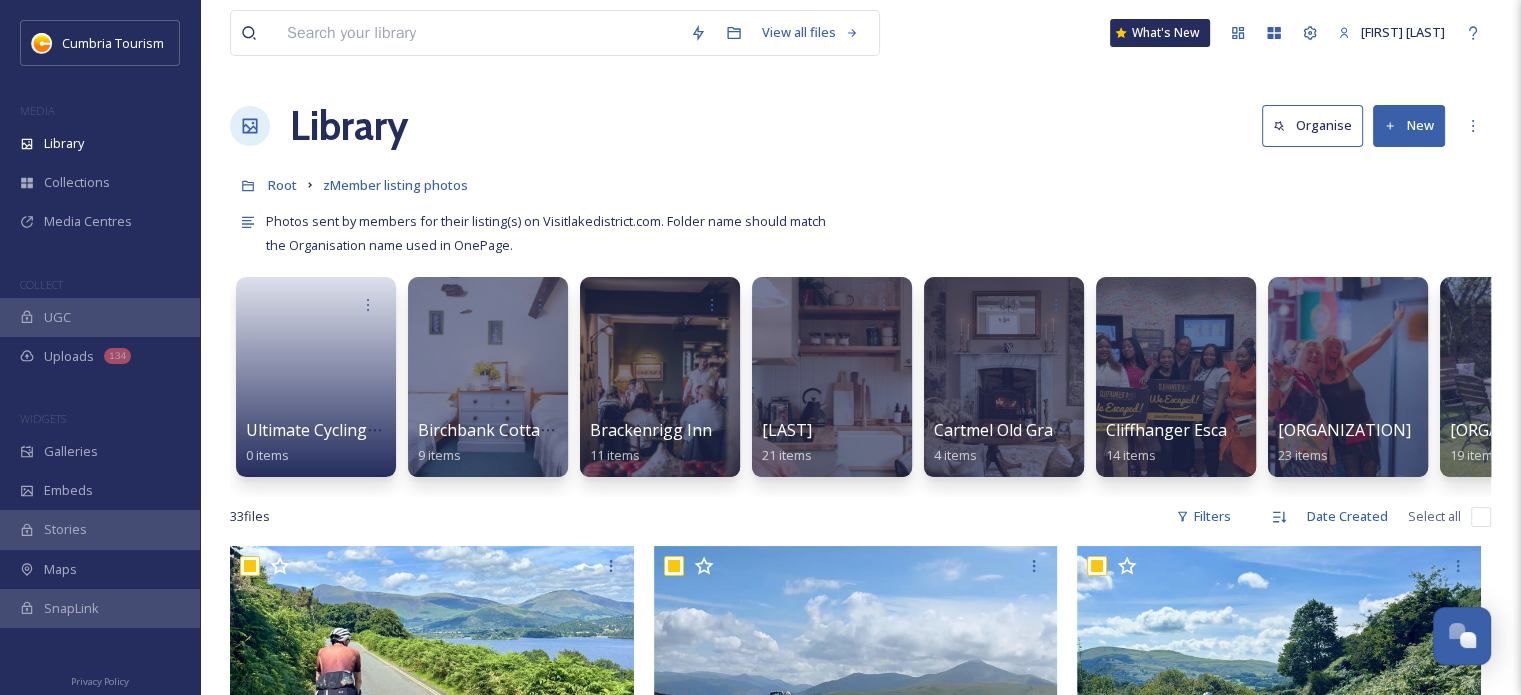checkbox on "true" 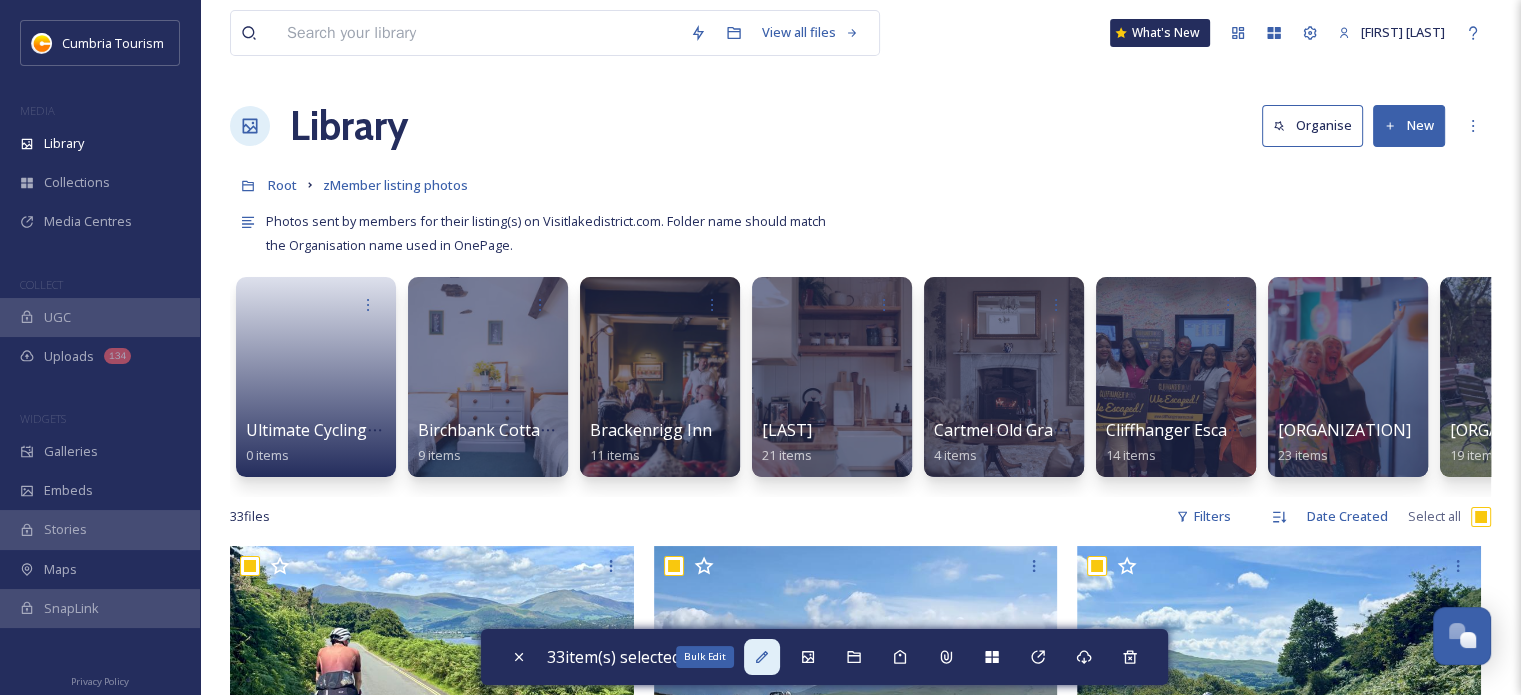 click on "Bulk Edit" at bounding box center (762, 657) 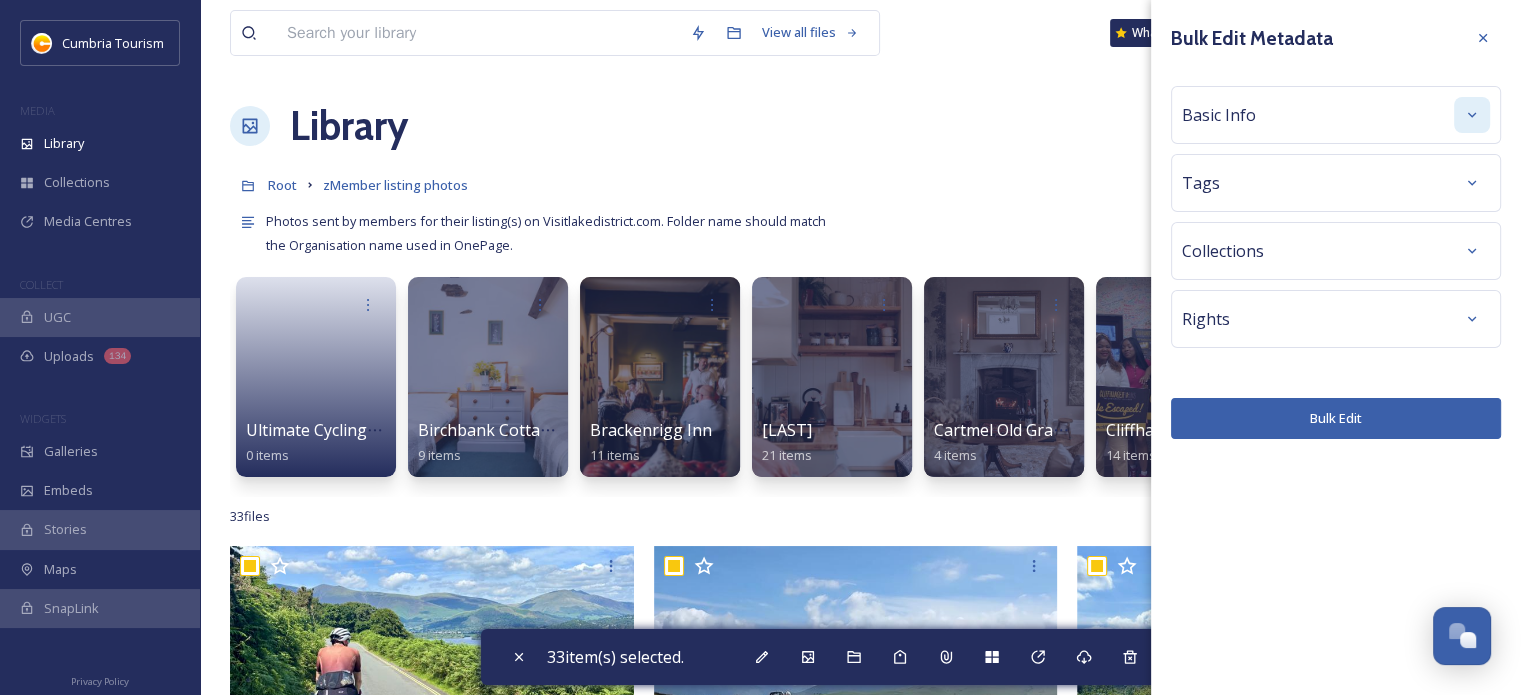 click 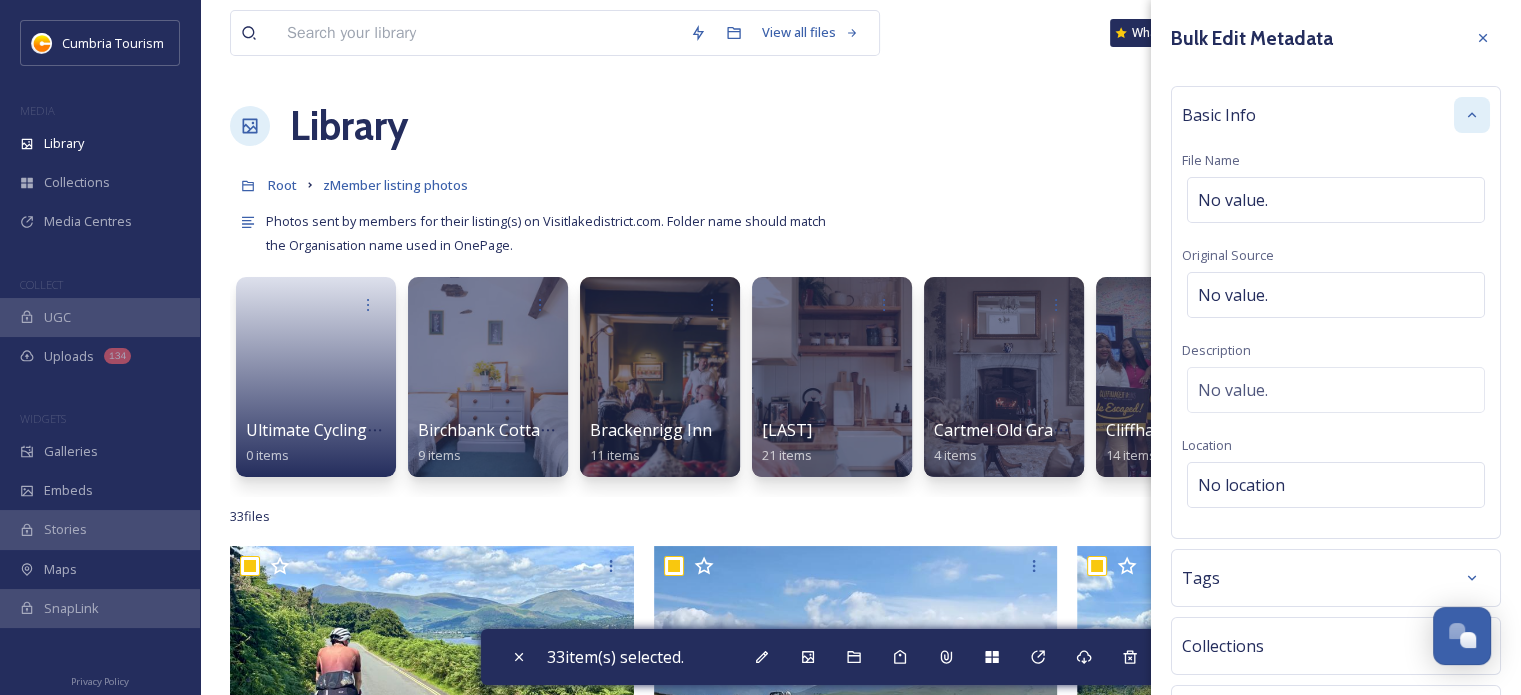 click on "Basic Info File Name No value. Original Source No value. Description No value. Location No location" at bounding box center [1336, 312] 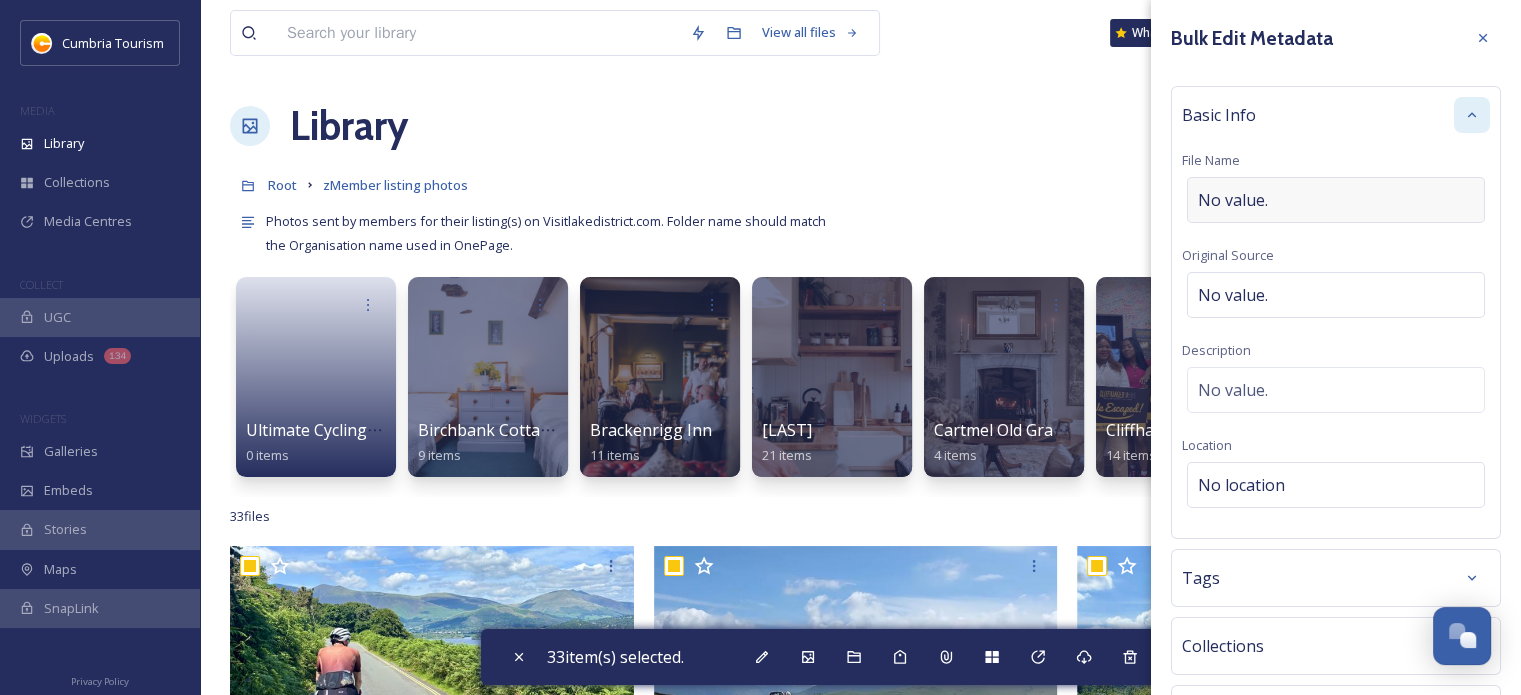 click on "No value." at bounding box center [1336, 200] 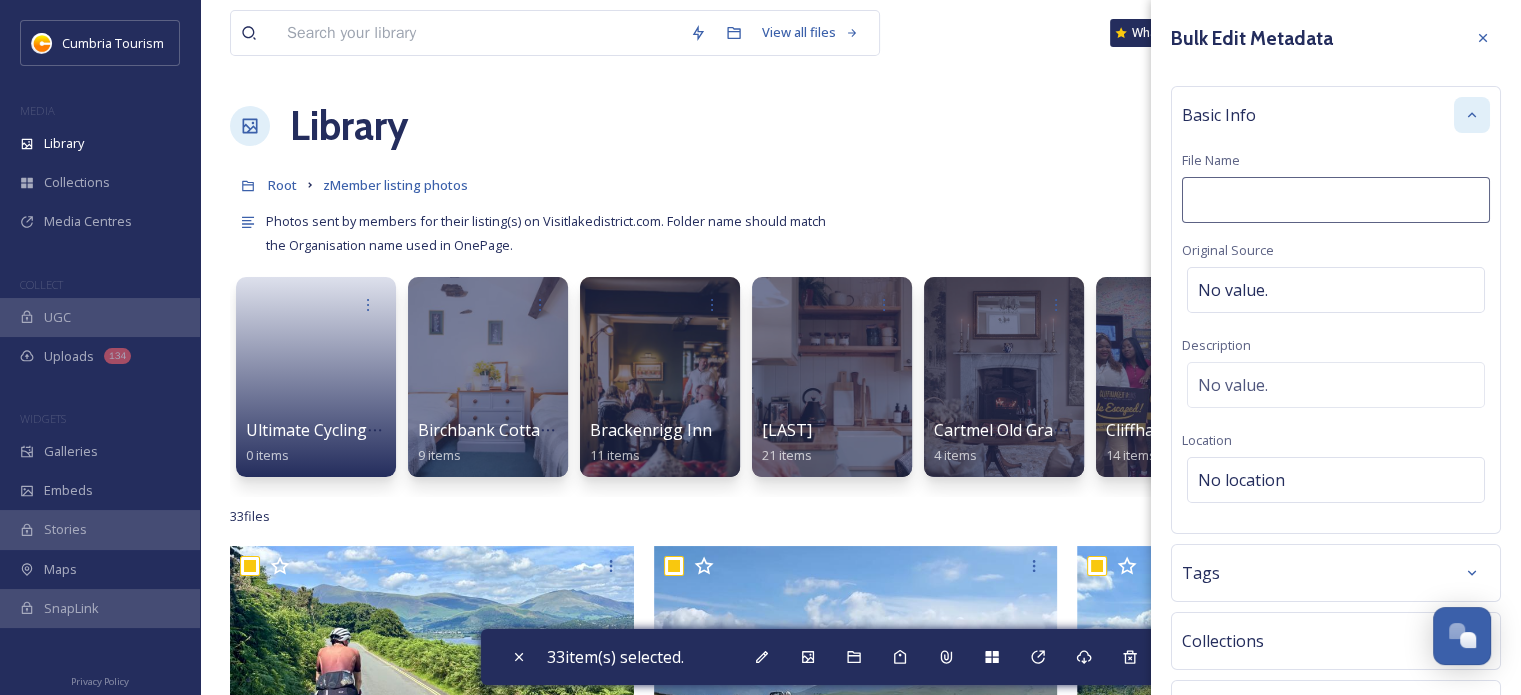 type on "Ultimate Cycling Adventures" 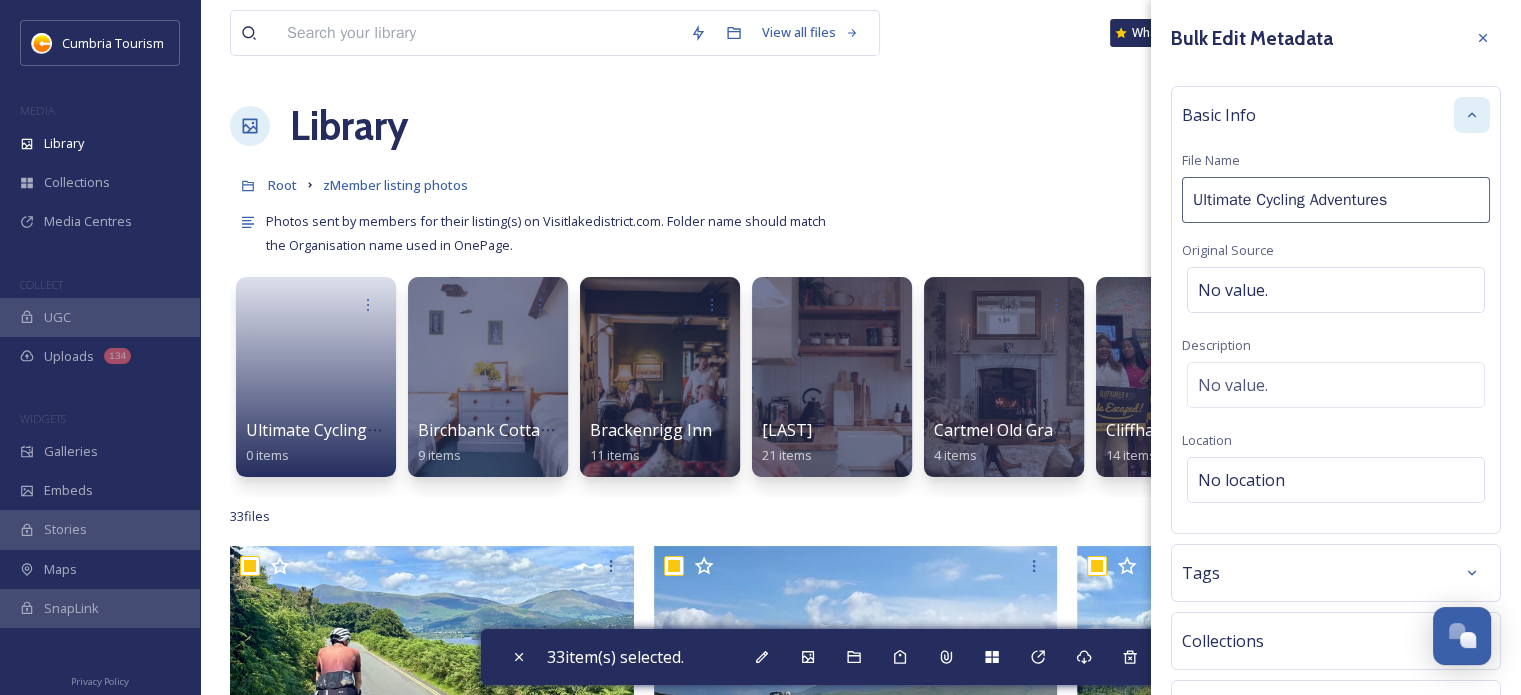 click on "Basic Info File Name Ultimate Cycling Adventures Original Source No value. Description No value. Location No location" at bounding box center [1336, 310] 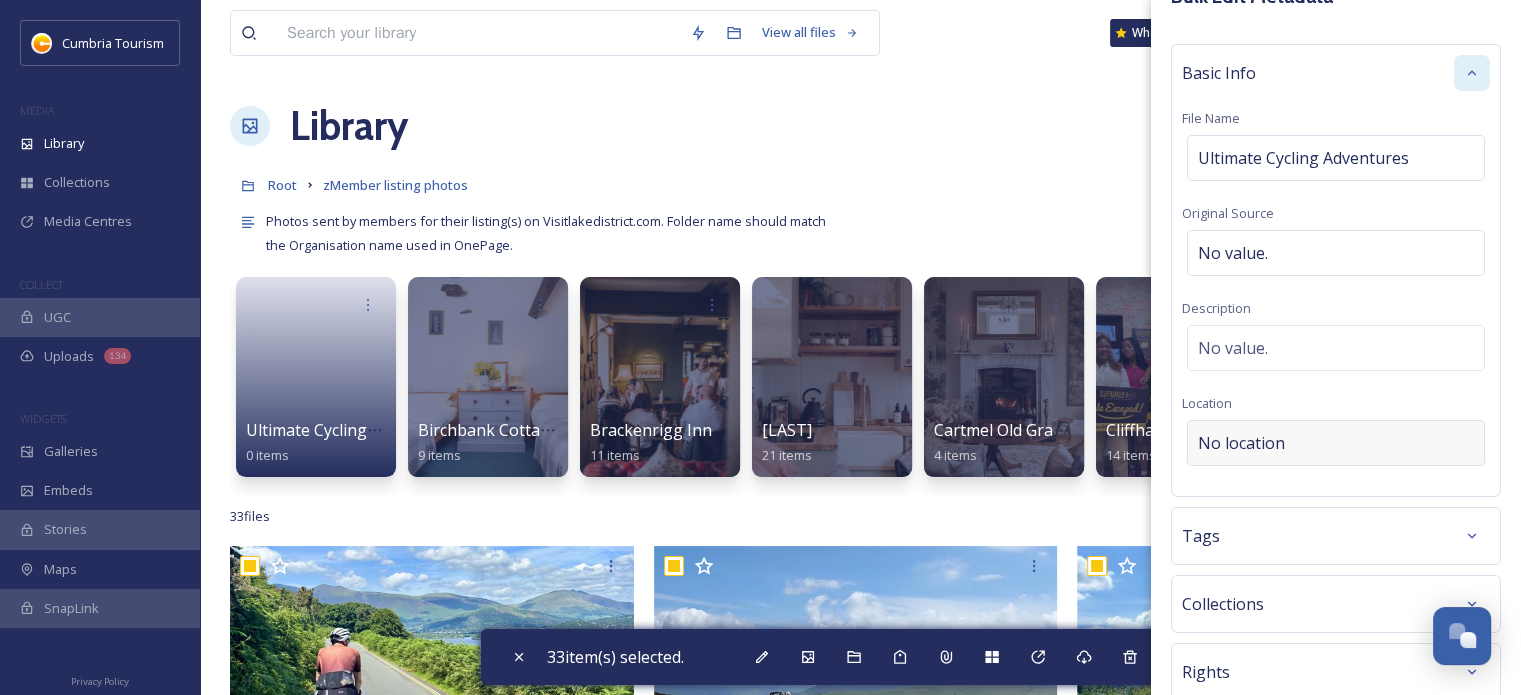 scroll, scrollTop: 155, scrollLeft: 0, axis: vertical 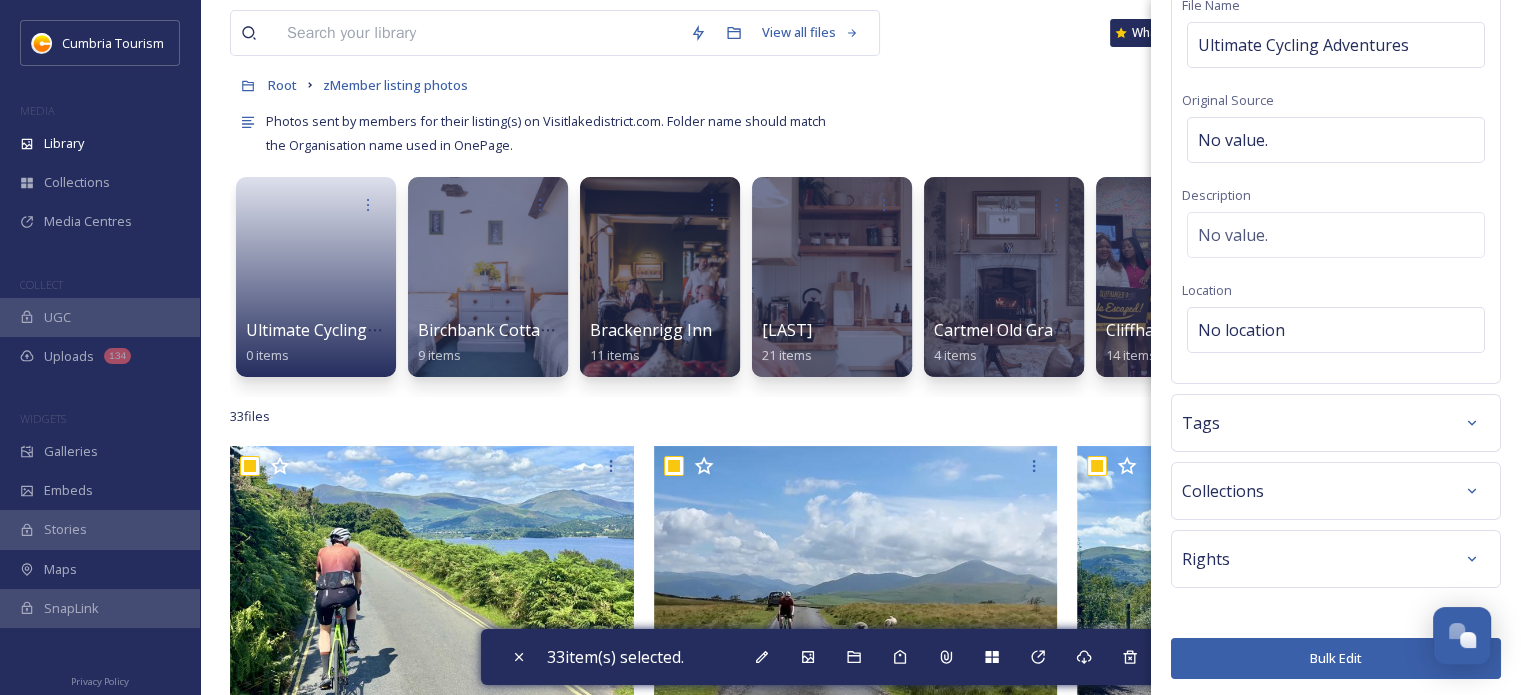 click on "Bulk Edit" at bounding box center (1336, 658) 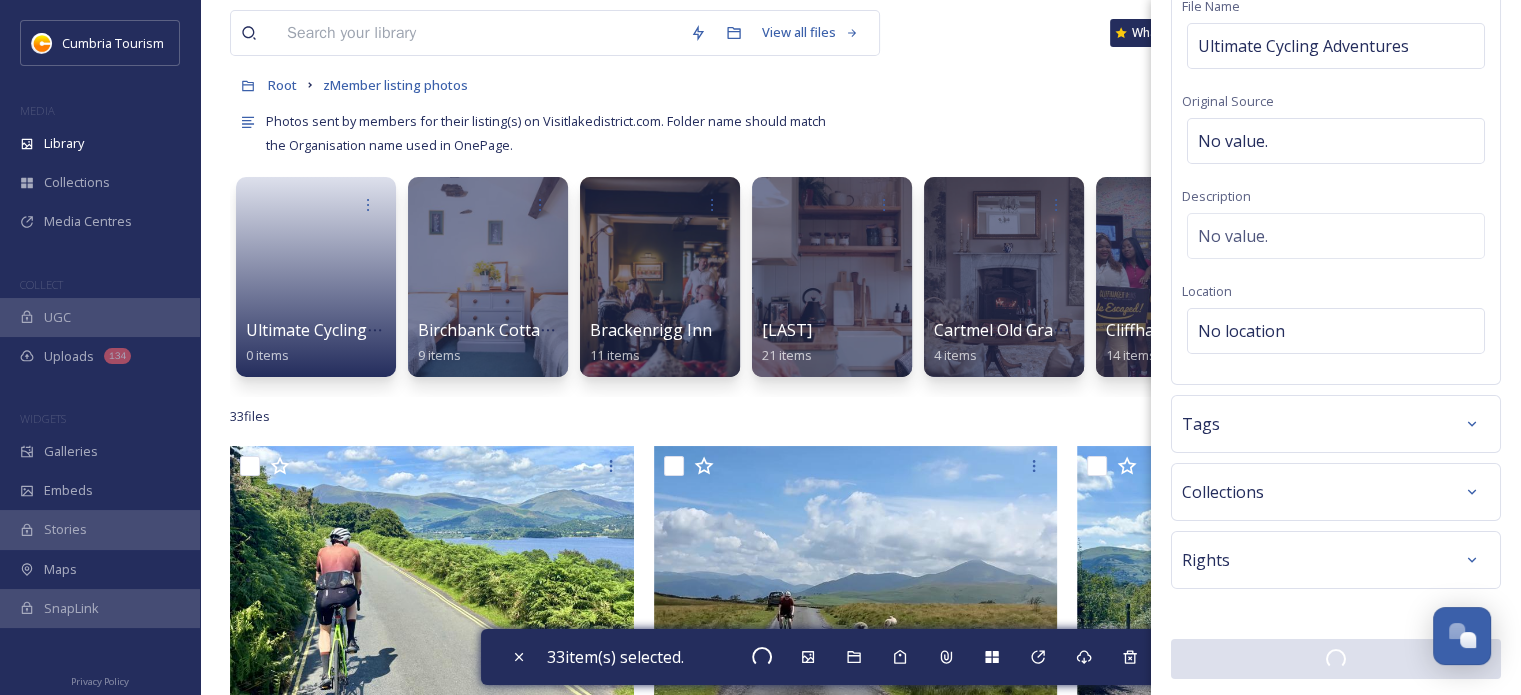 checkbox on "false" 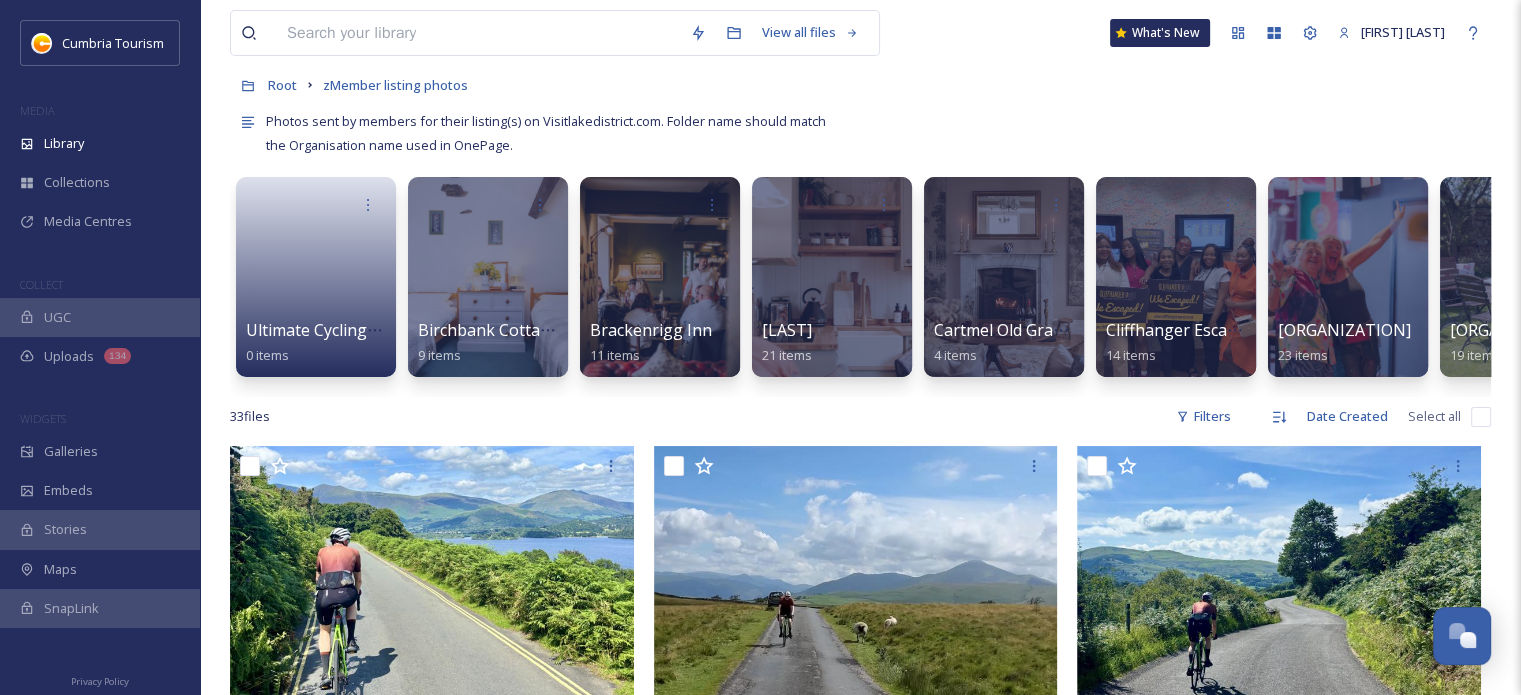click at bounding box center (1481, 417) 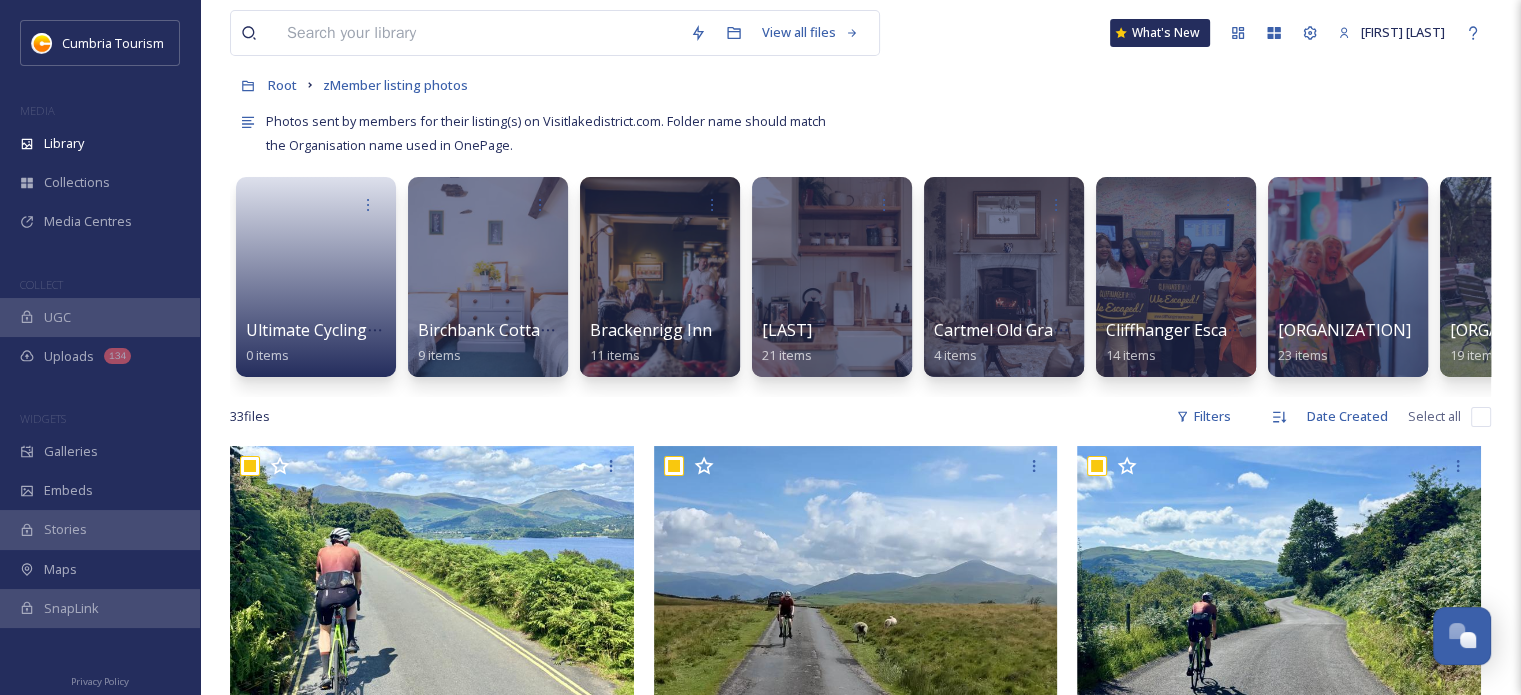 checkbox on "true" 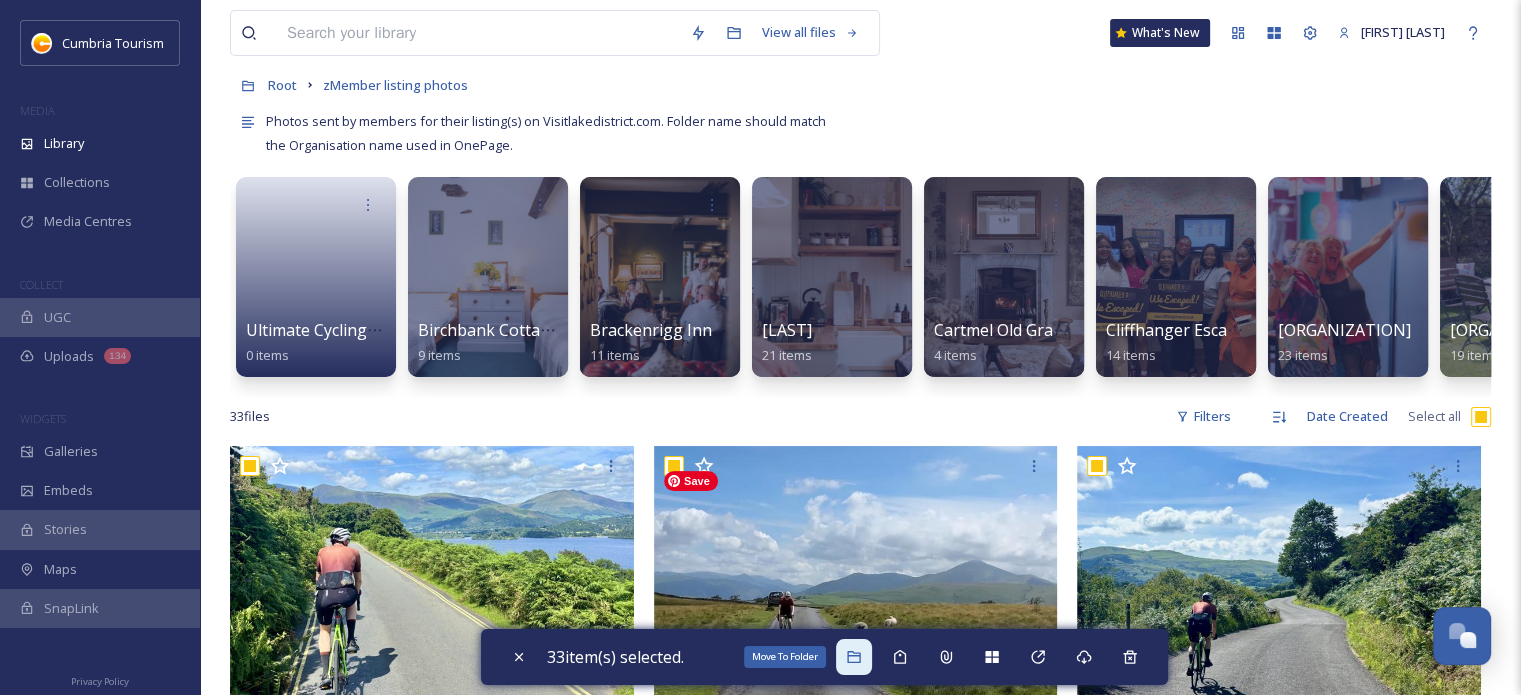click on "Move To Folder" at bounding box center [854, 657] 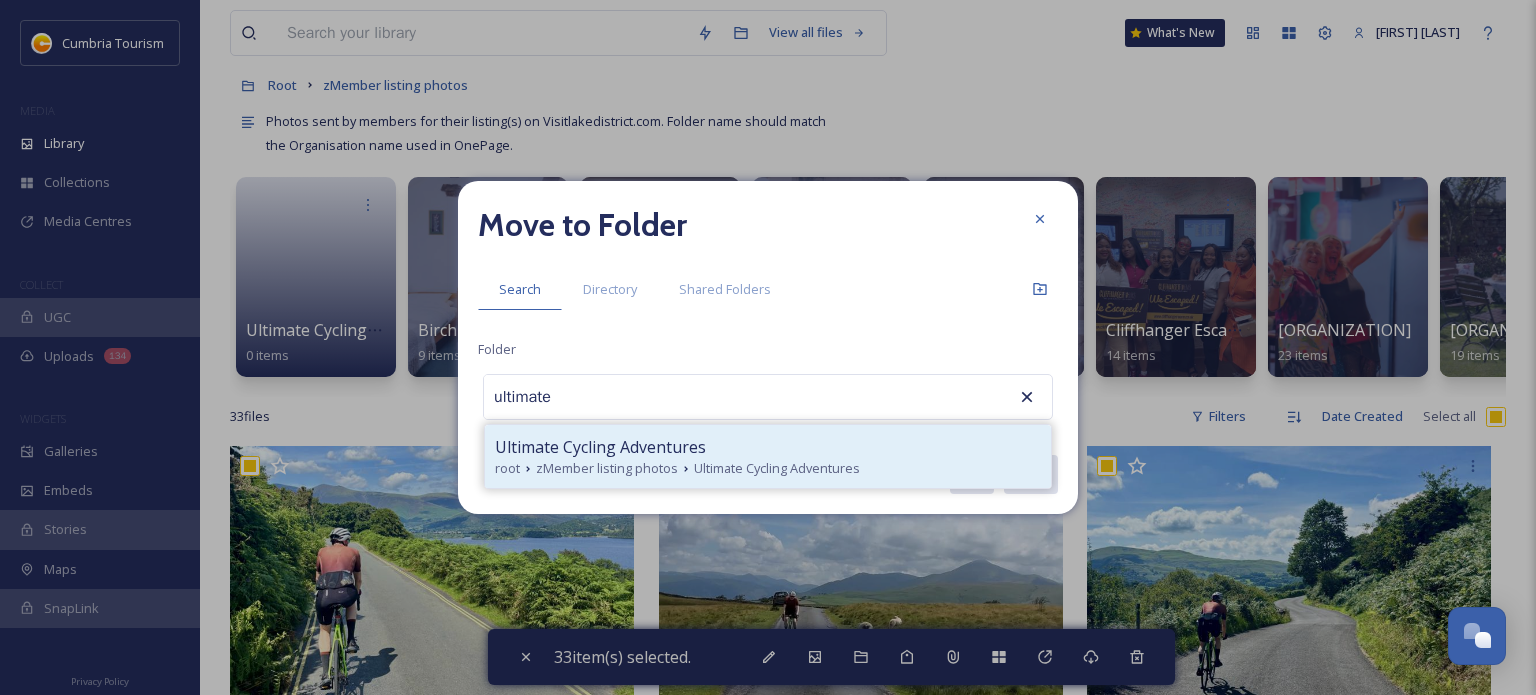 click on "Ultimate Cycling Adventures" at bounding box center (600, 447) 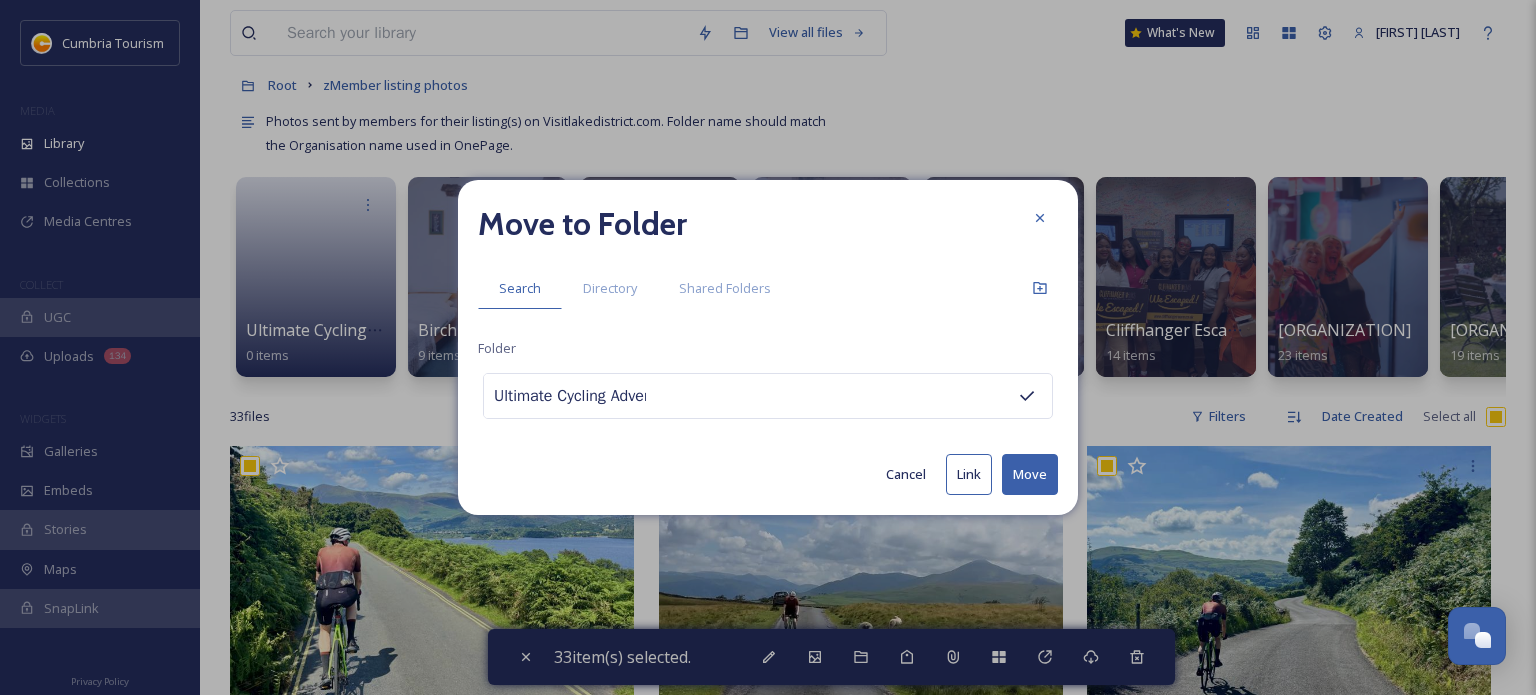 click on "Ultimate Cycling Adventures" at bounding box center [570, 396] 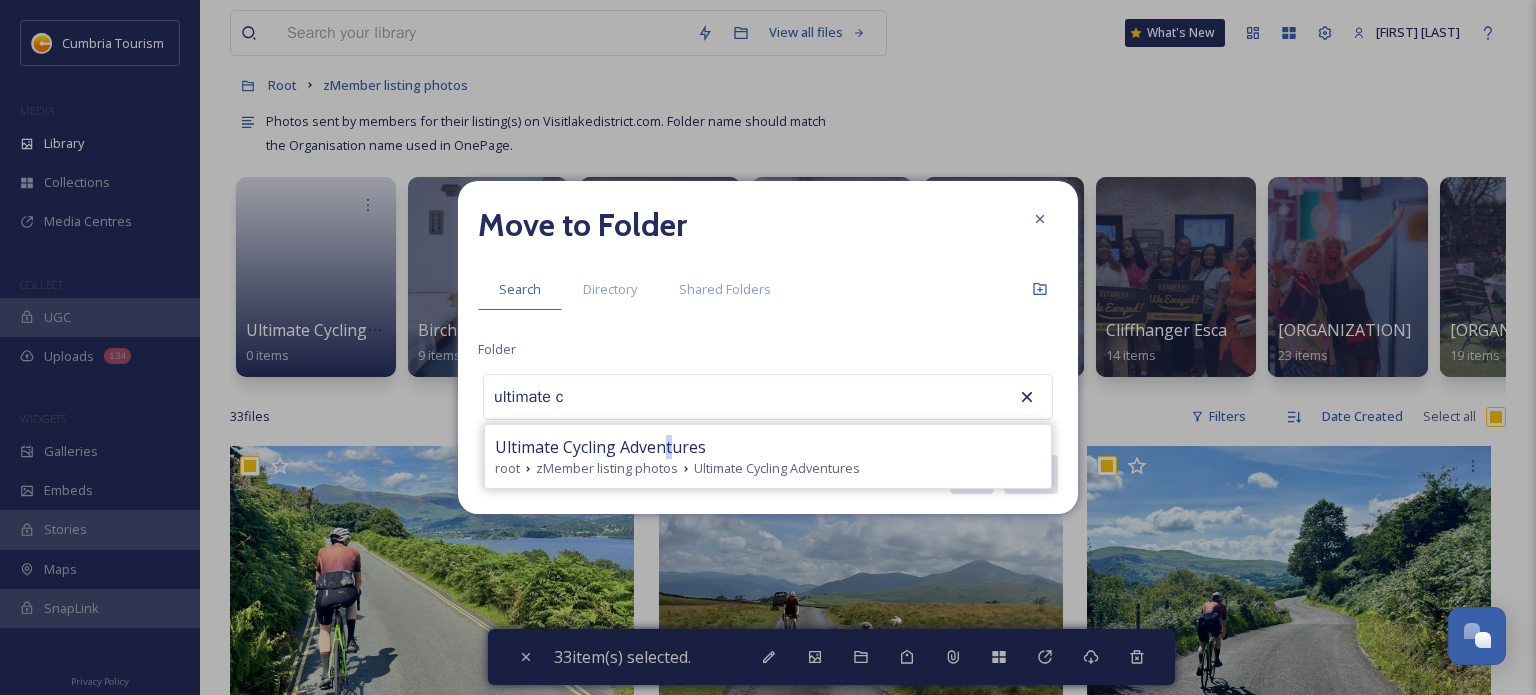 drag, startPoint x: 675, startPoint y: 447, endPoint x: 679, endPoint y: 491, distance: 44.181442 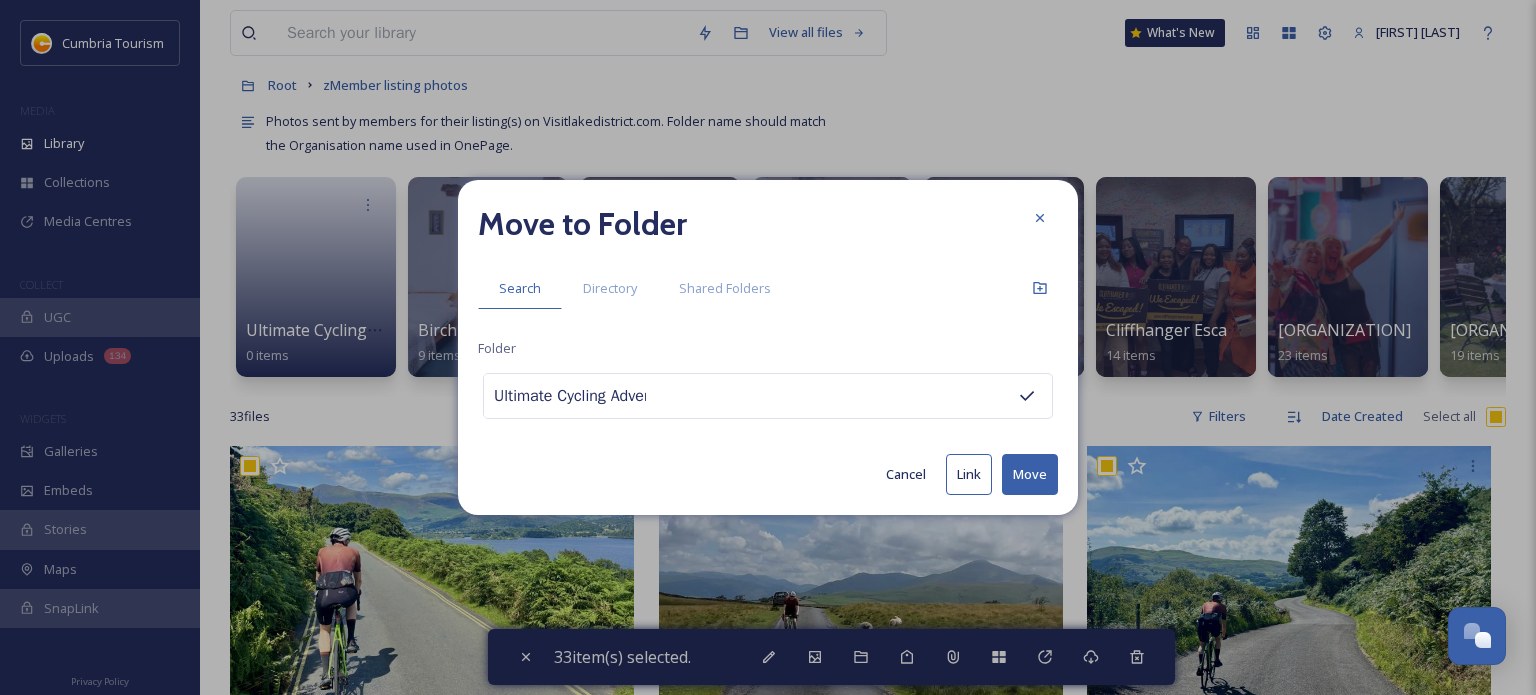 click on "Move" at bounding box center (1030, 474) 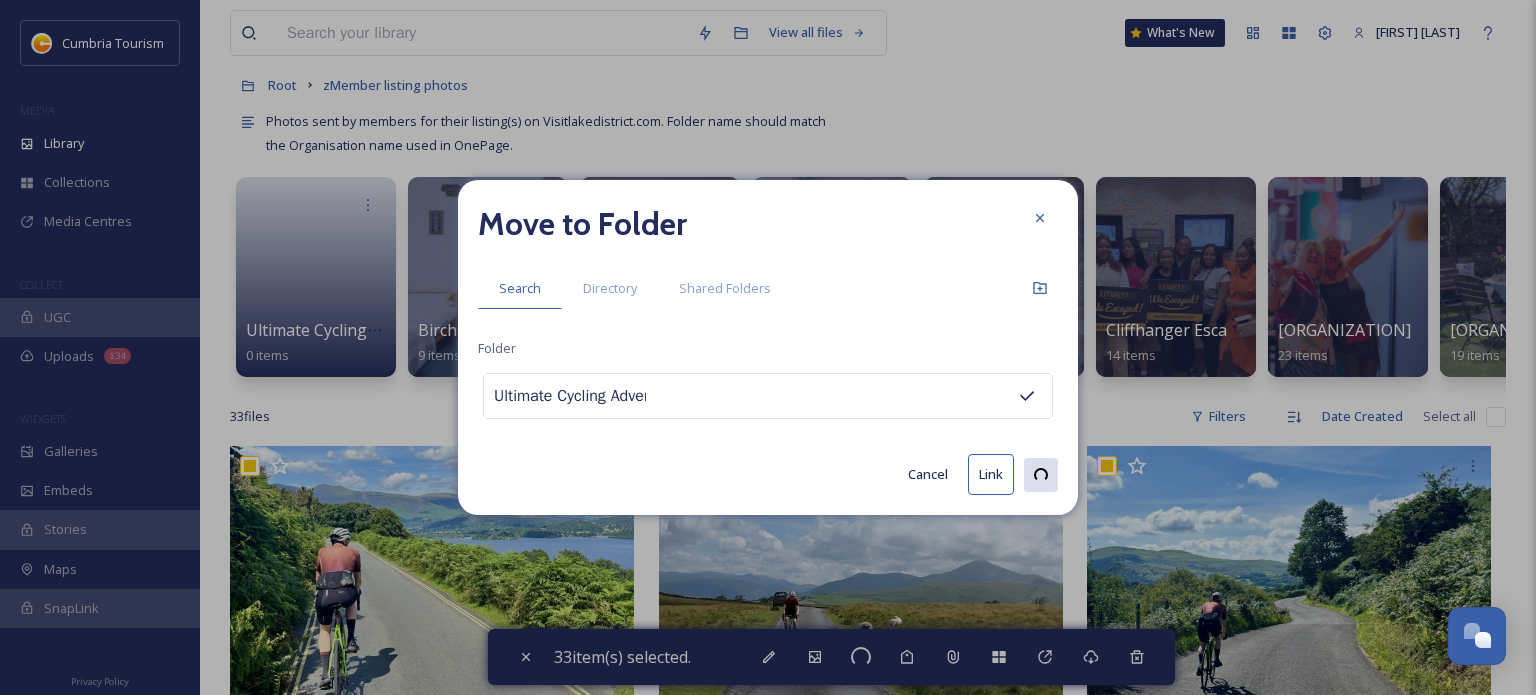 checkbox on "false" 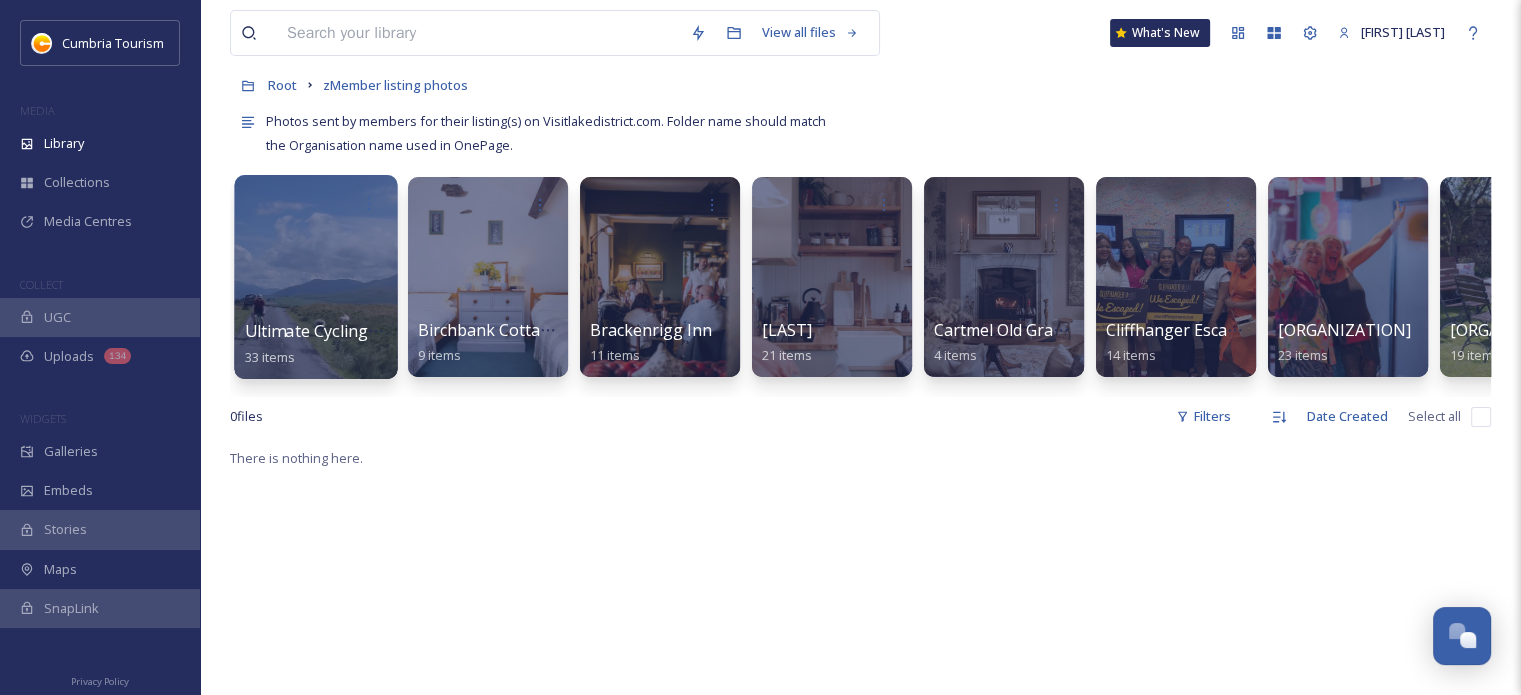 click at bounding box center [315, 277] 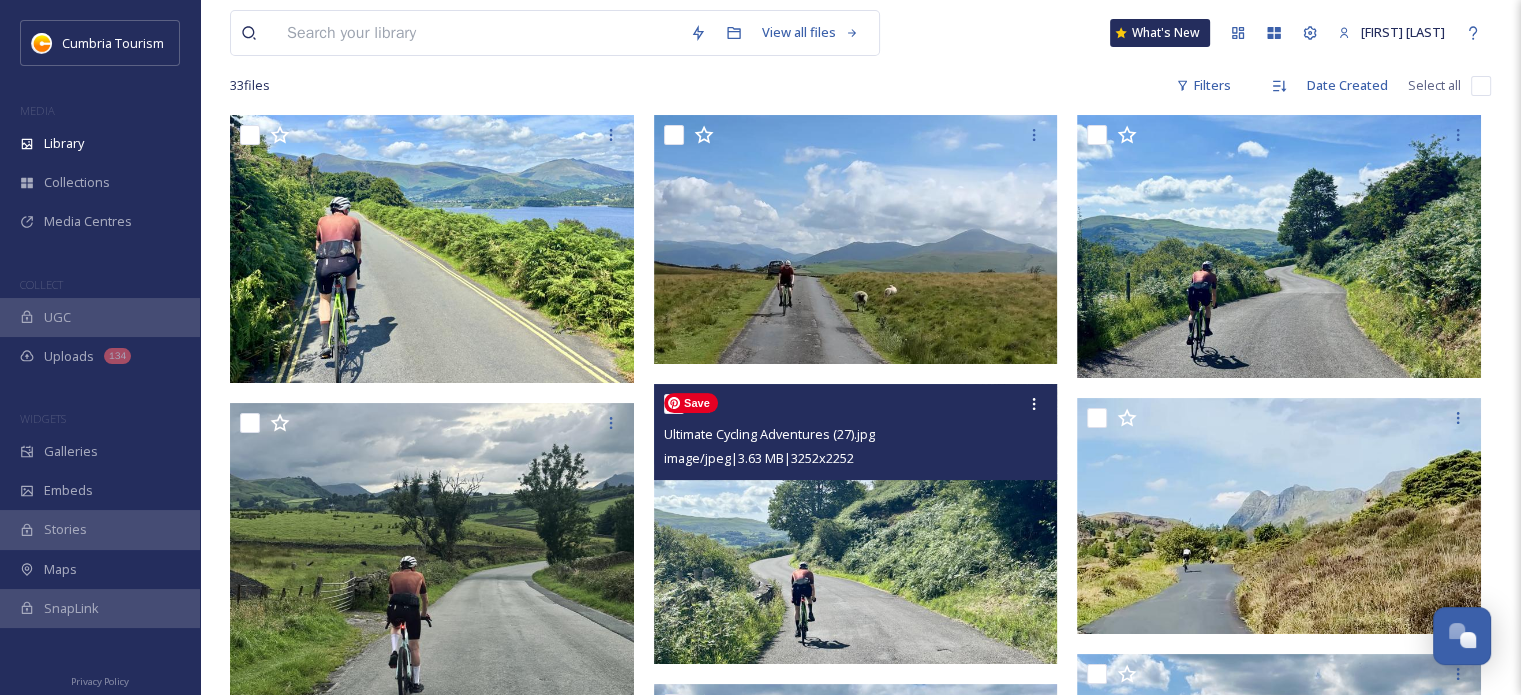 scroll, scrollTop: 0, scrollLeft: 0, axis: both 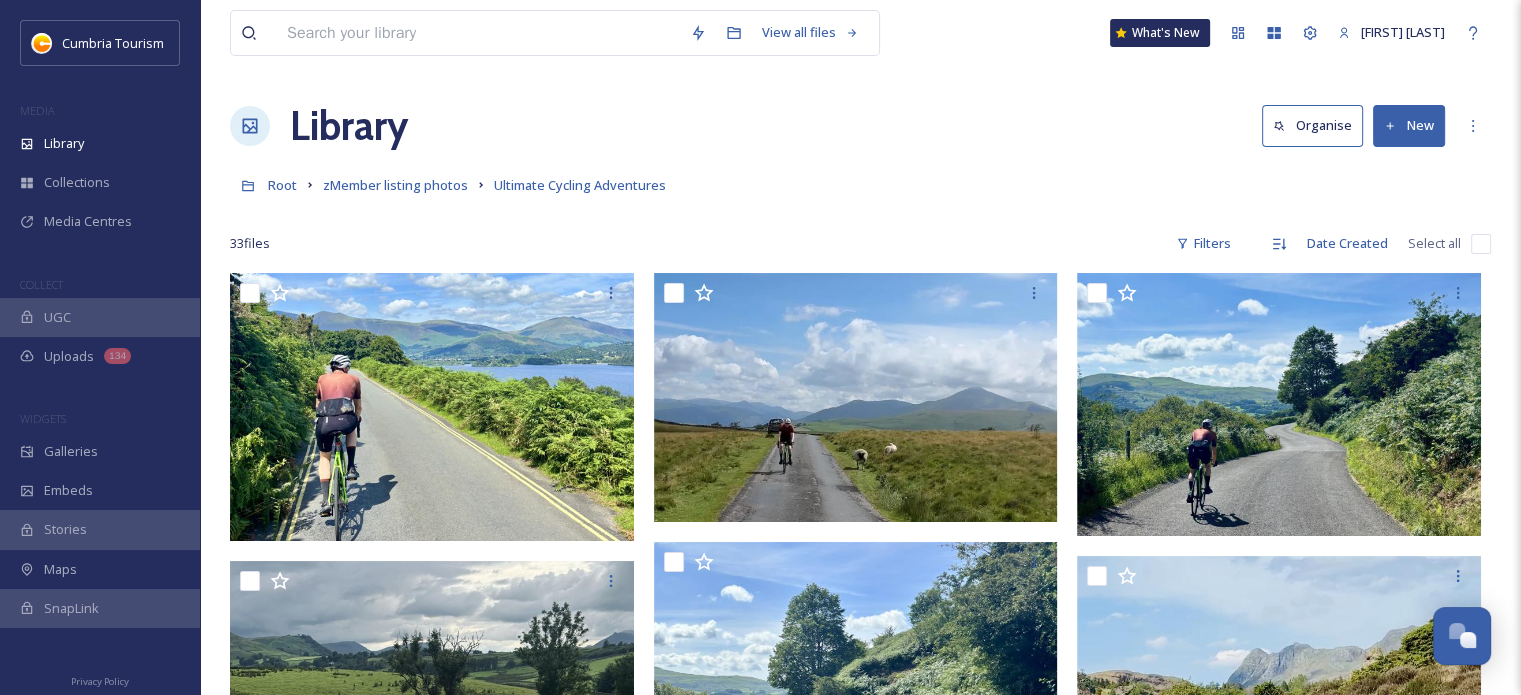 click on "View all files What's New [FIRST] [LAST] Library Organise New Root zMember listing photos Ultimate Cycling Adventures Your Selections There is nothing here. 33  file s Filters Date Created Select all You've reached the end" at bounding box center (860, 1857) 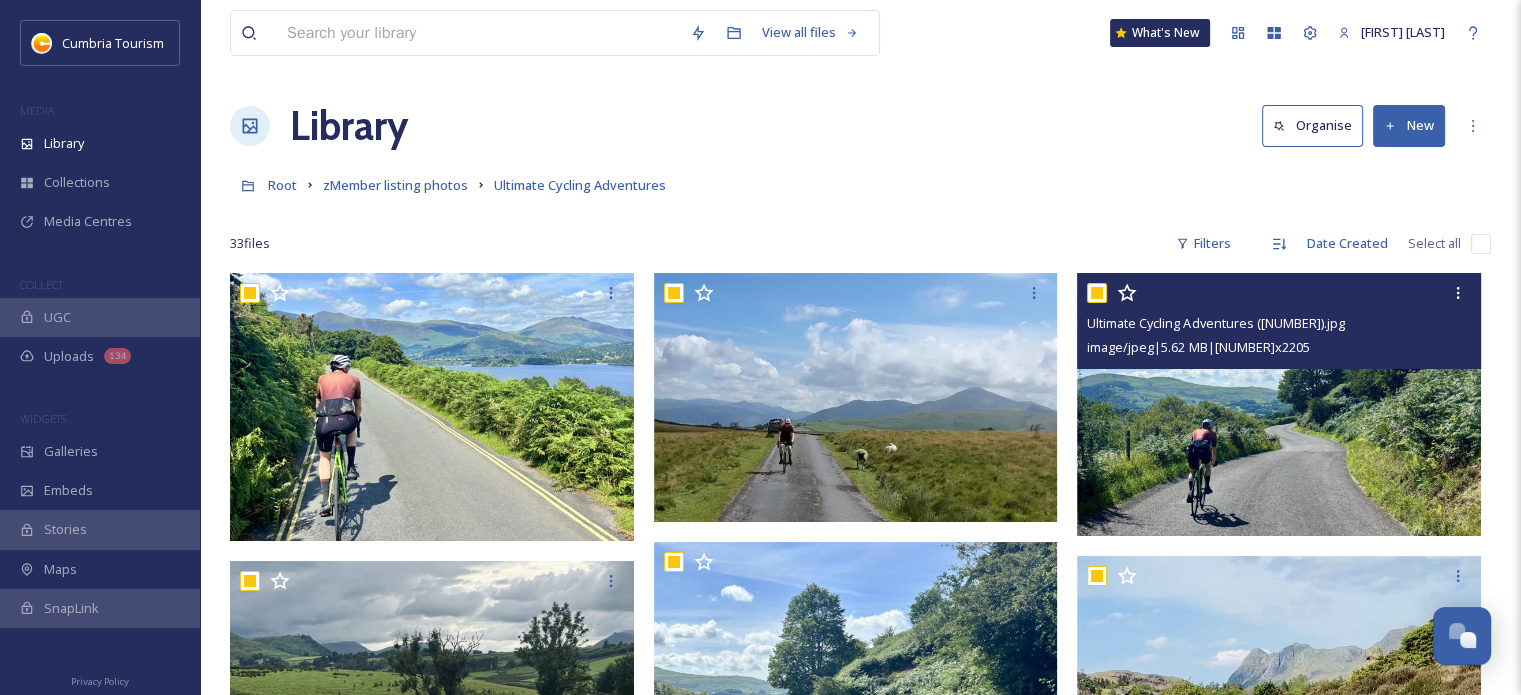 checkbox on "true" 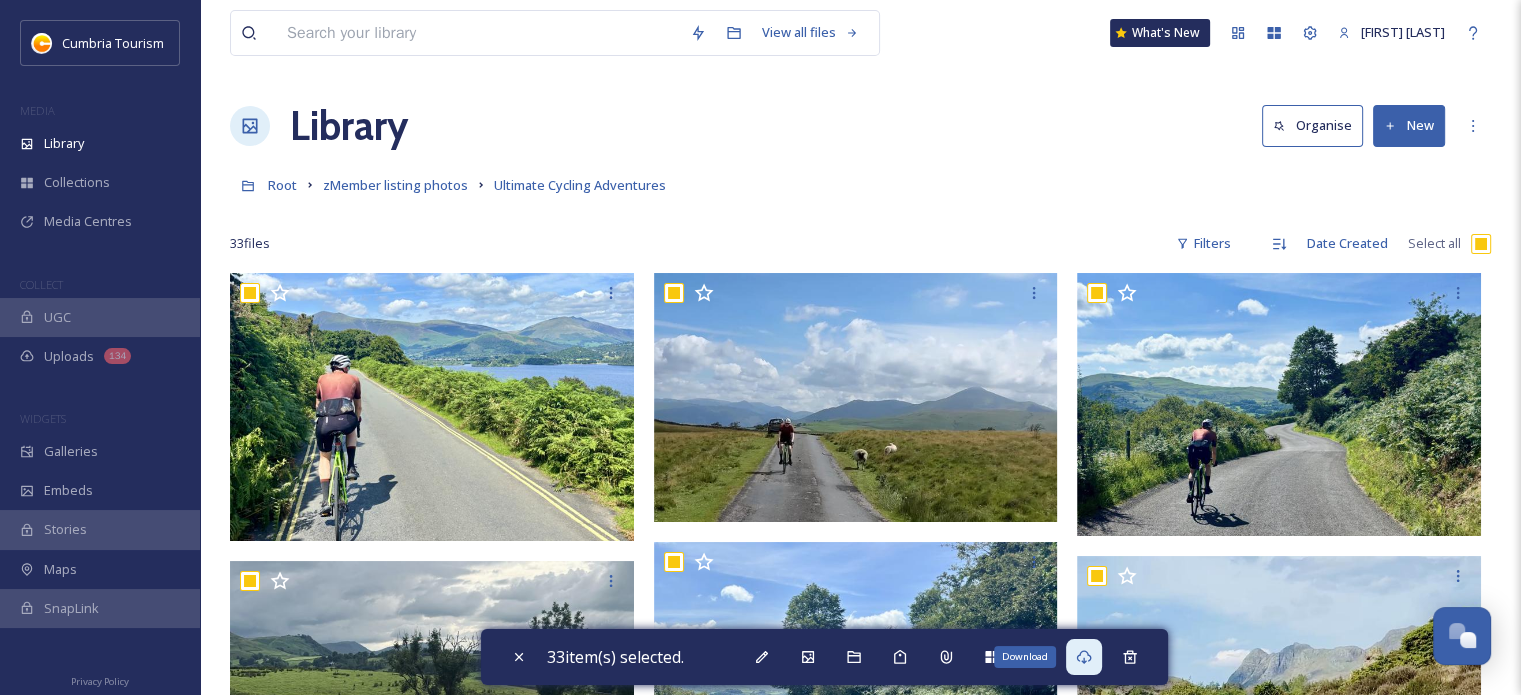 click on "Download" at bounding box center (1084, 657) 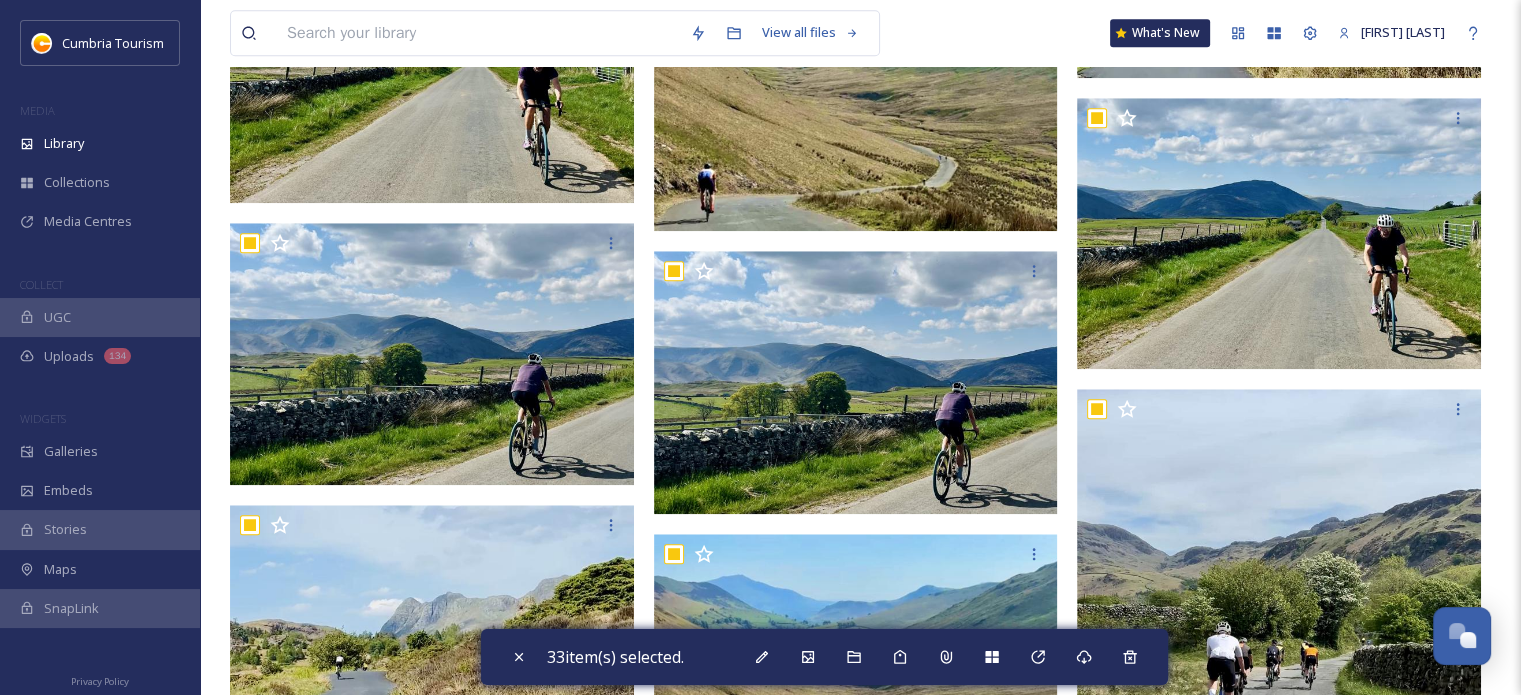 scroll, scrollTop: 1818, scrollLeft: 0, axis: vertical 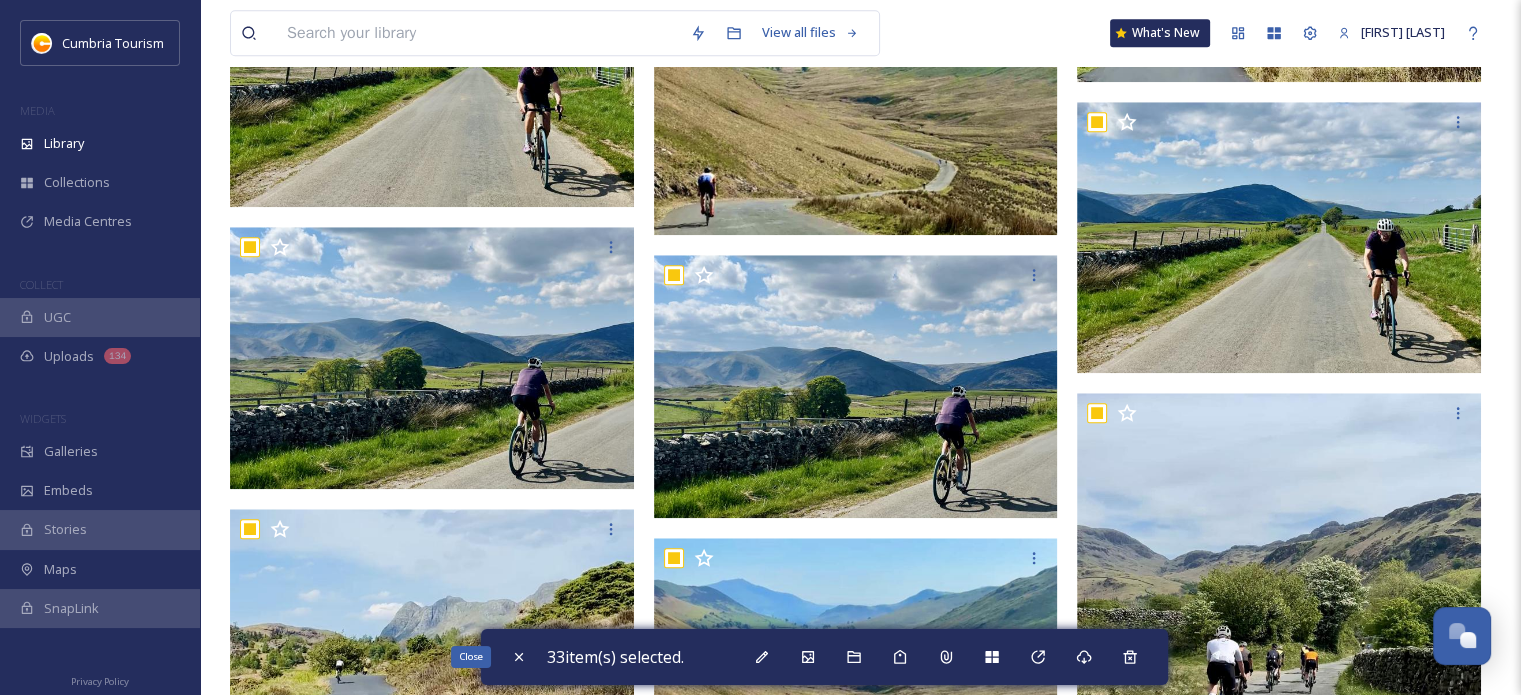 click on "Close [NUMBER] item(s) selected." at bounding box center (824, 657) 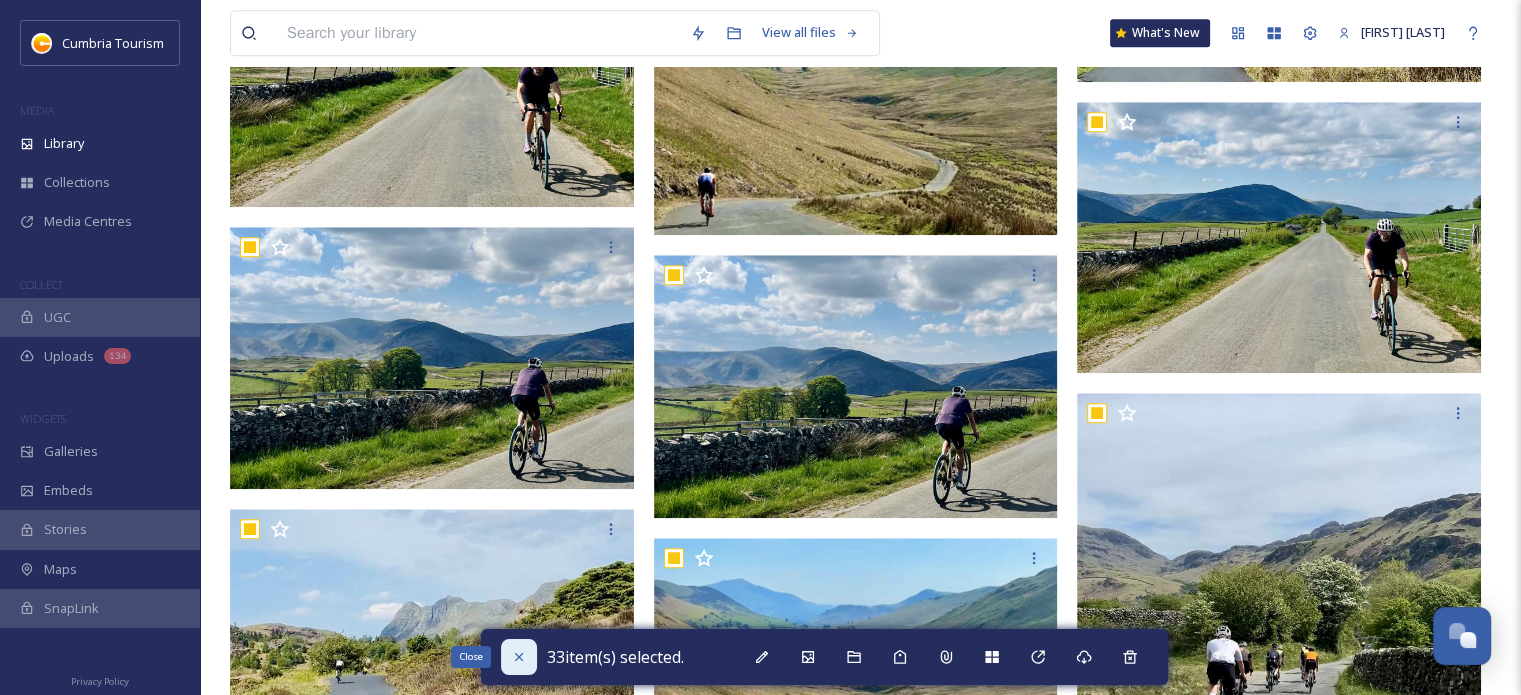 click 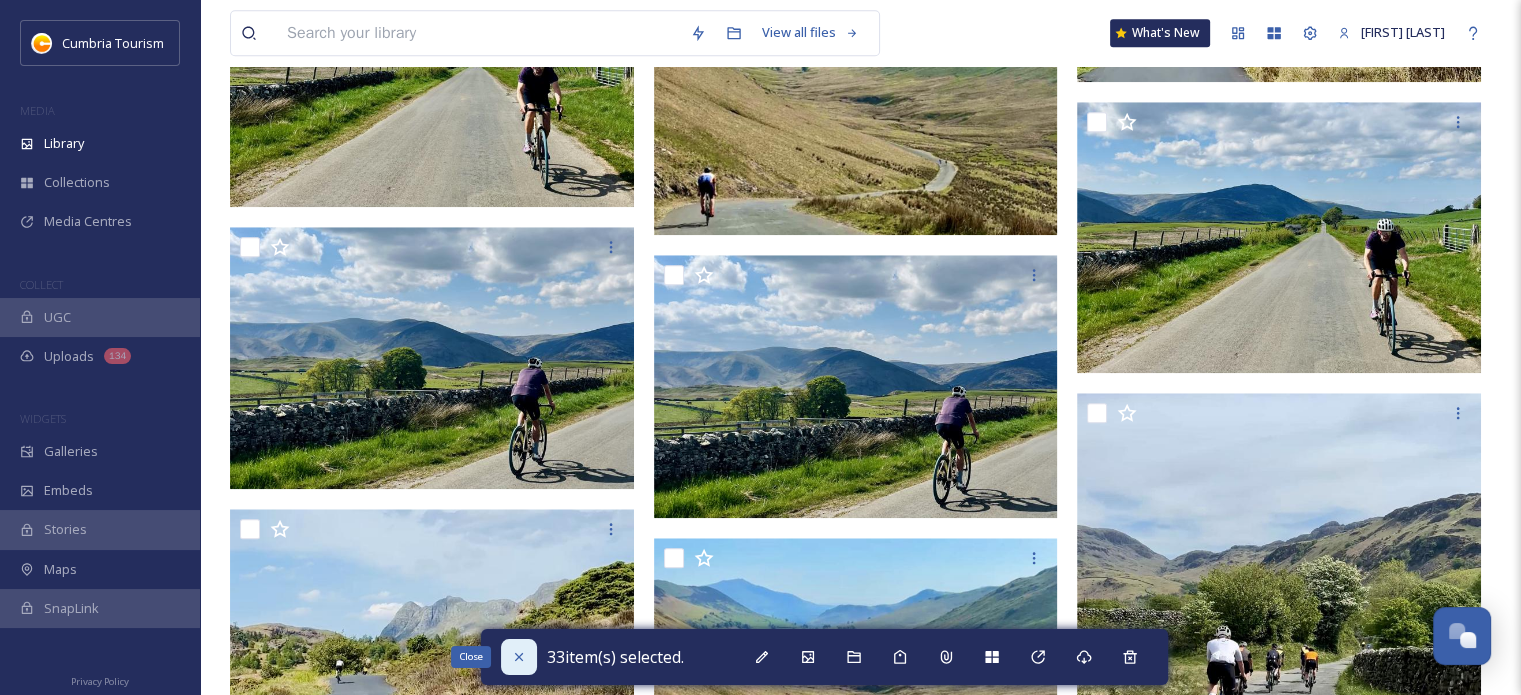 checkbox on "false" 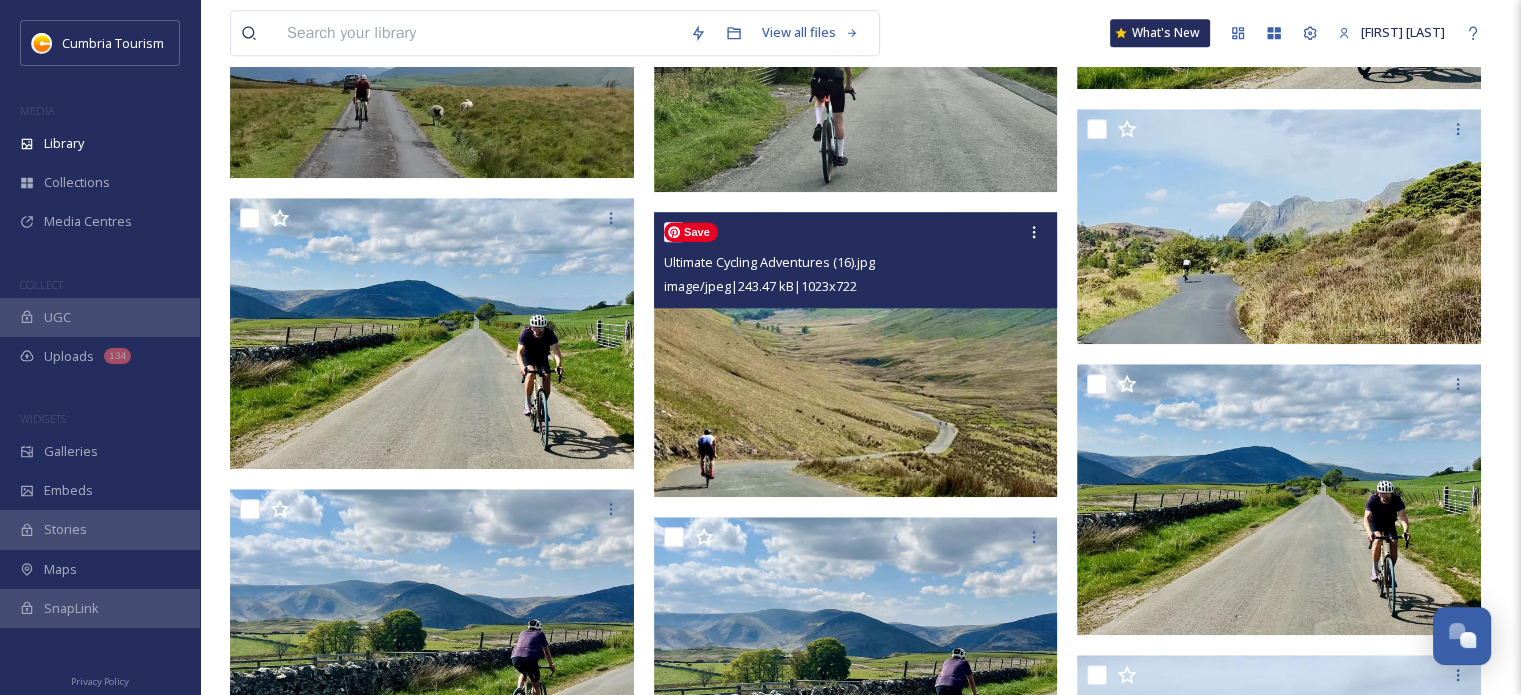 scroll, scrollTop: 1618, scrollLeft: 0, axis: vertical 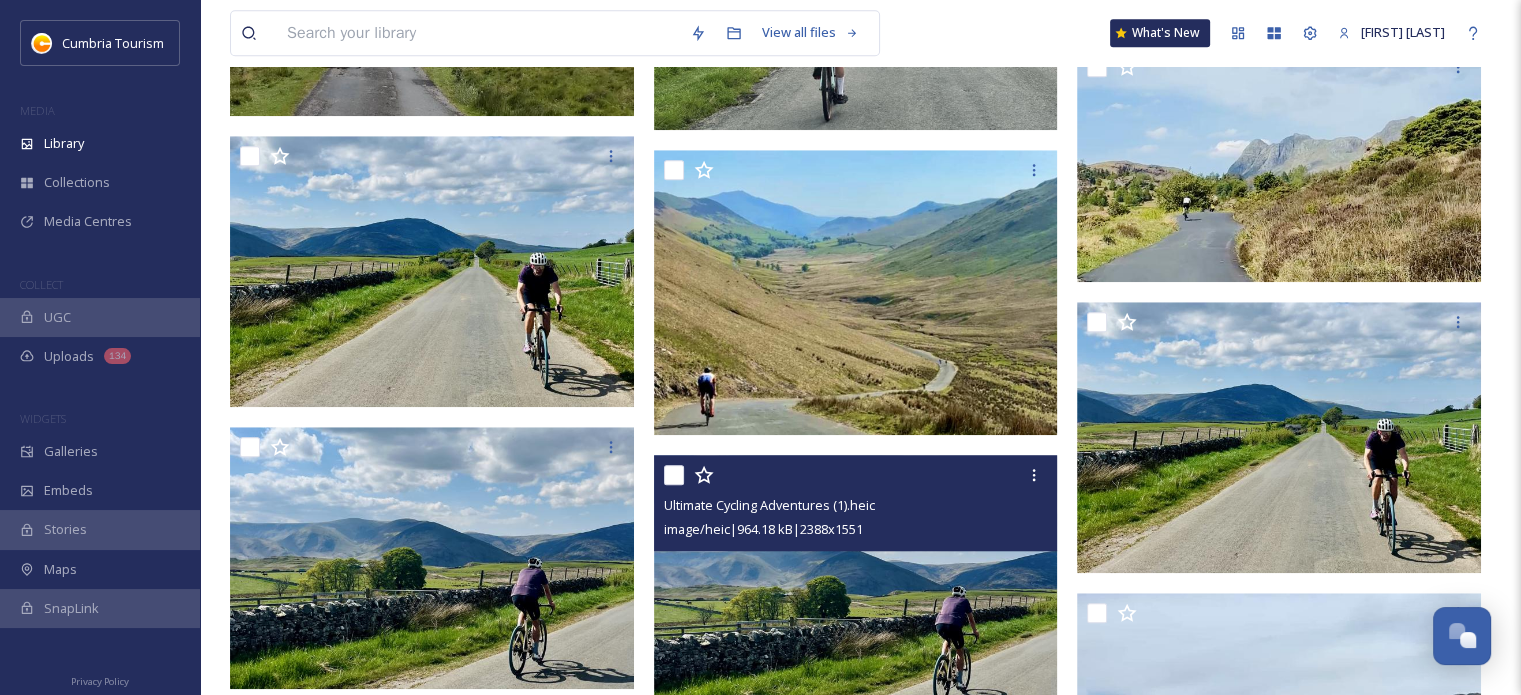 click at bounding box center [674, 475] 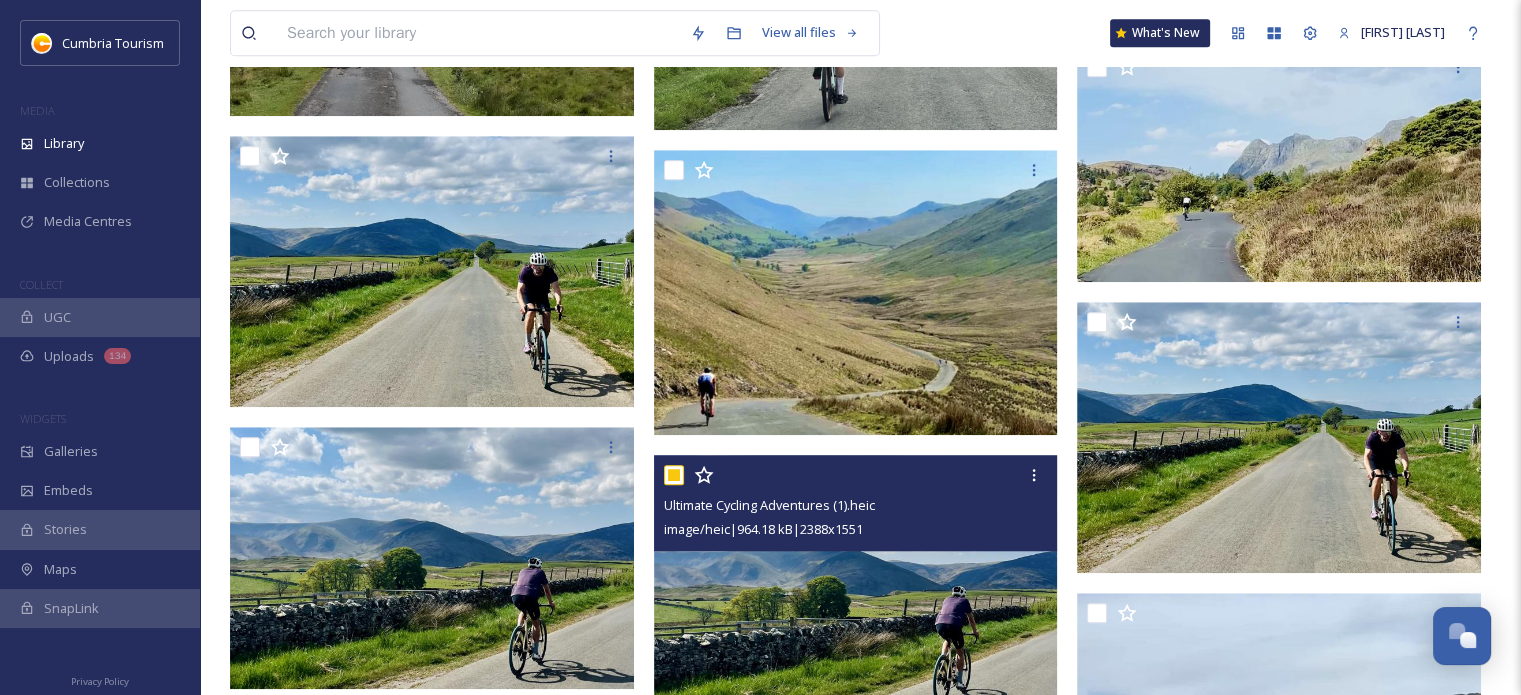 checkbox on "true" 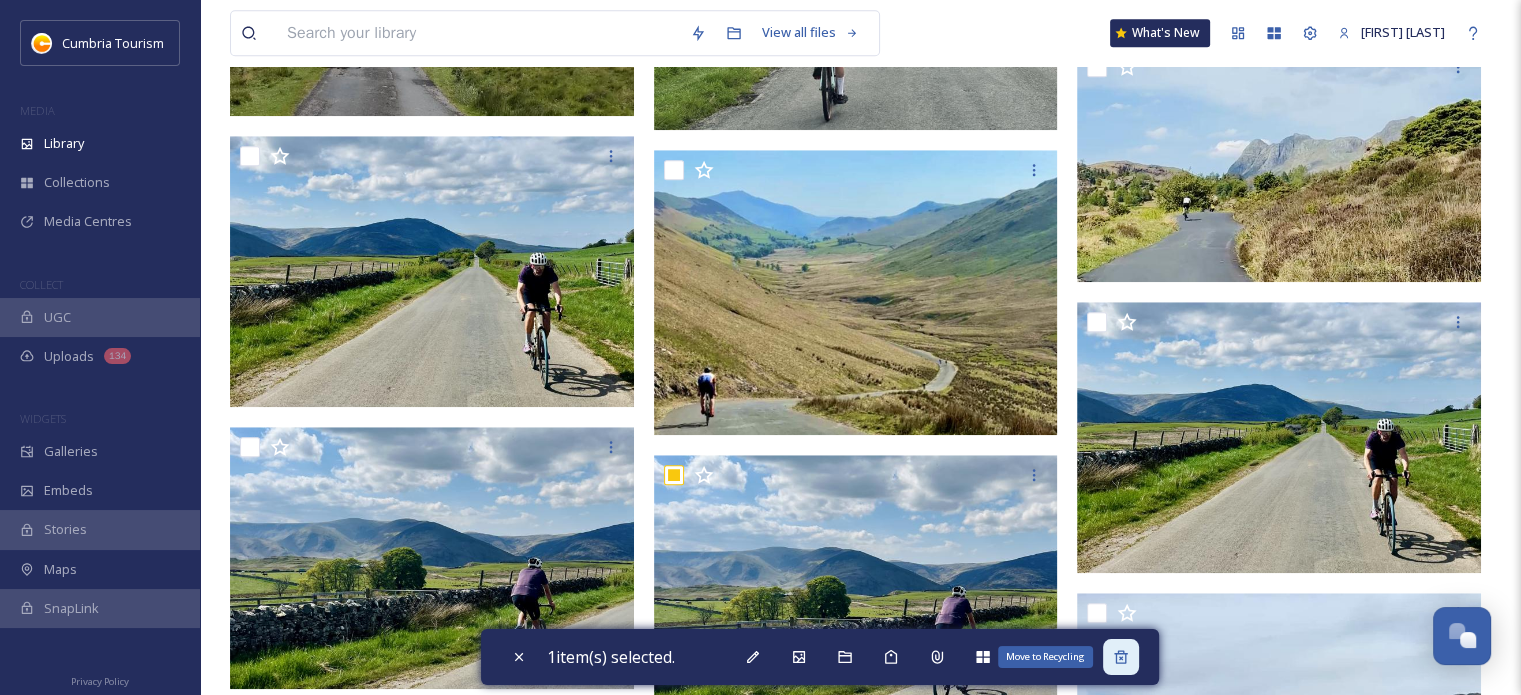 click on "Move to Recycling" at bounding box center [1121, 657] 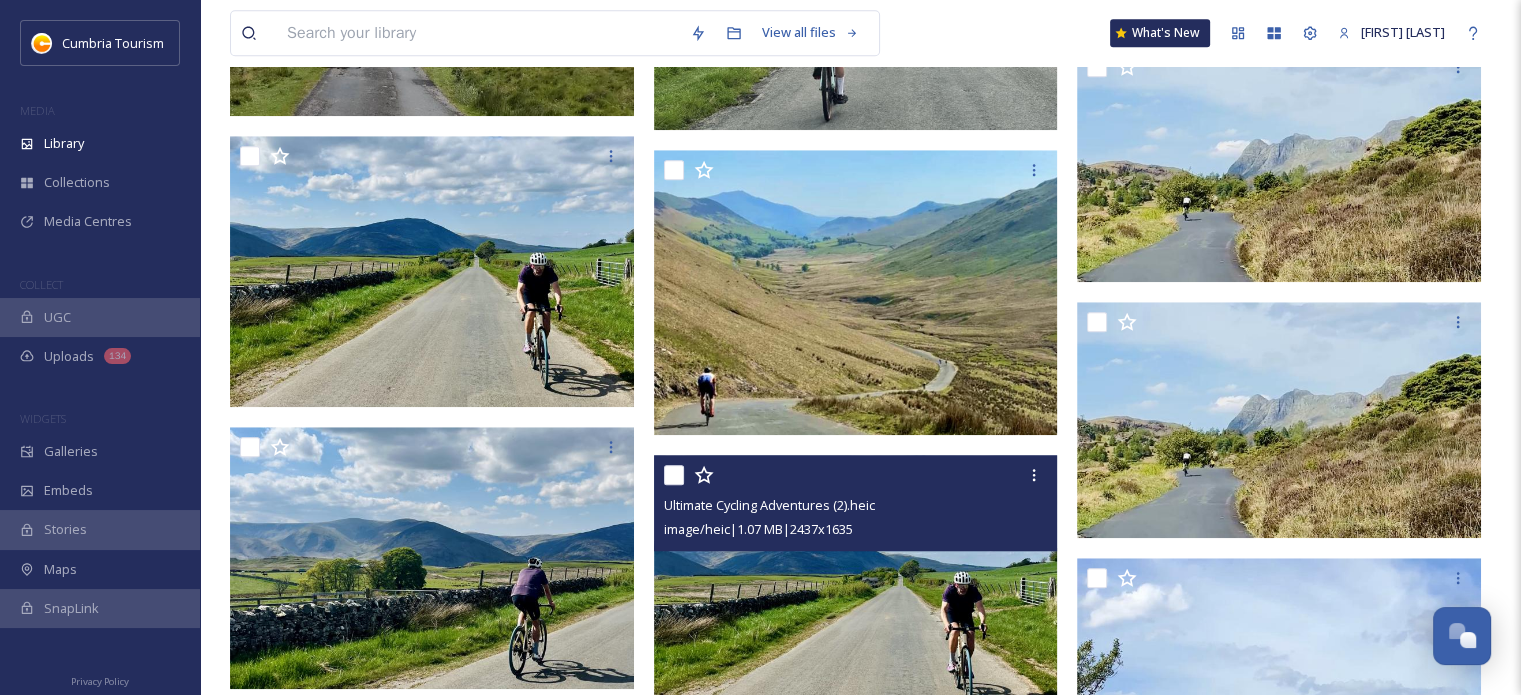 click at bounding box center (858, 475) 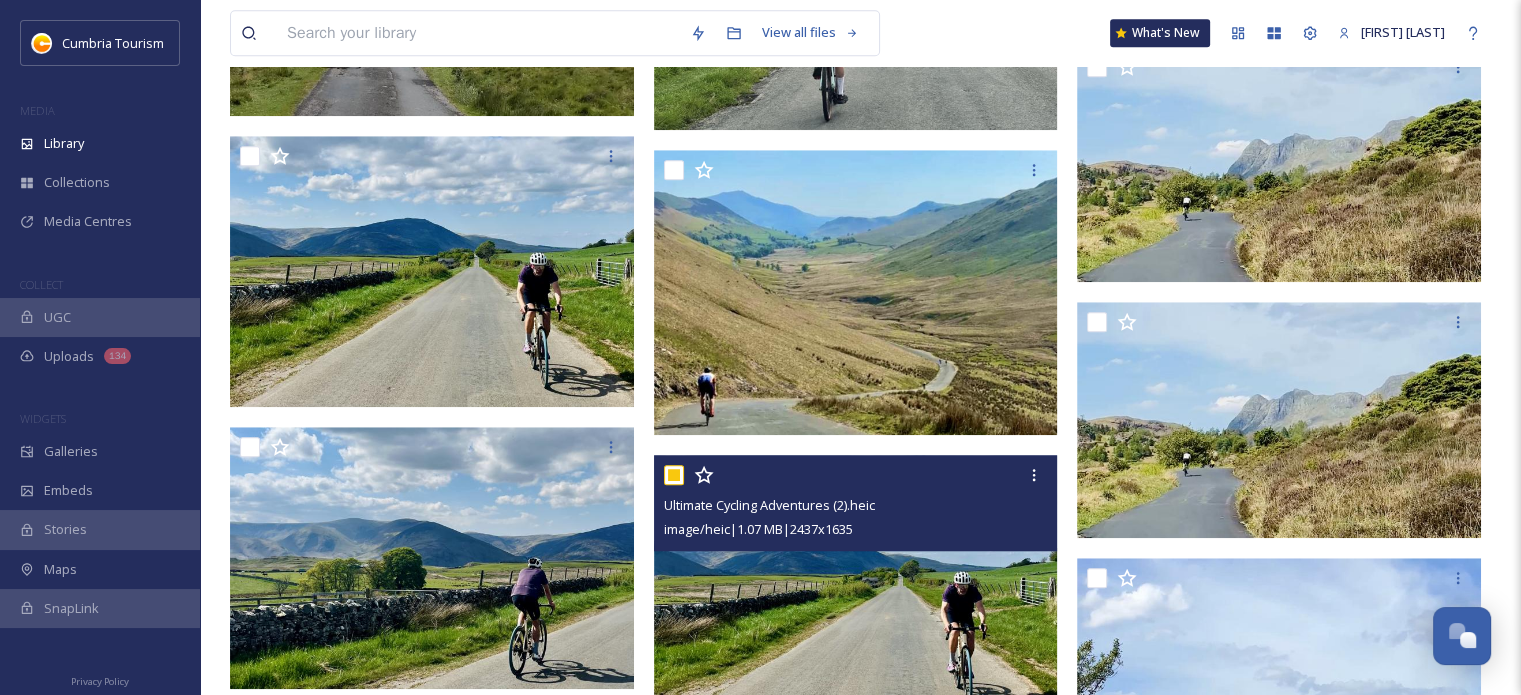 checkbox on "true" 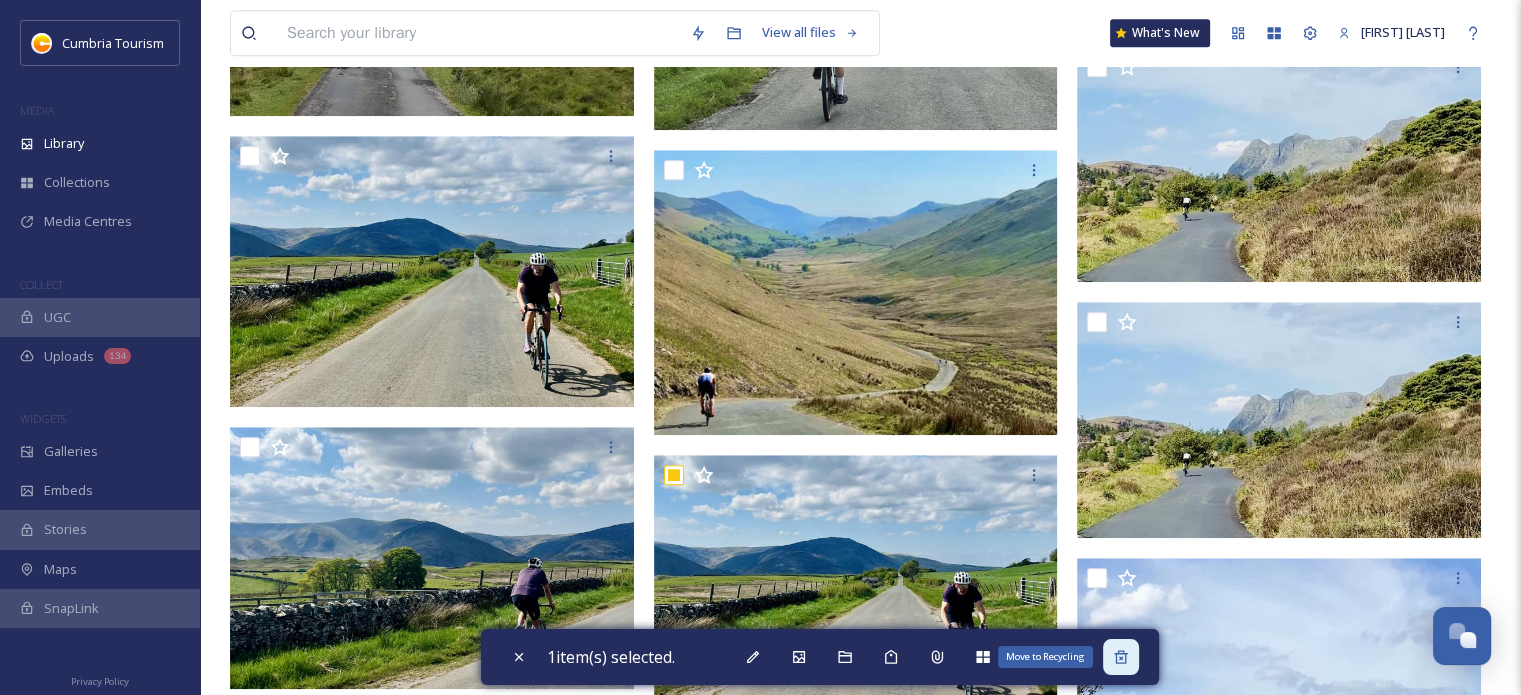 click on "Move to Recycling" at bounding box center (1121, 657) 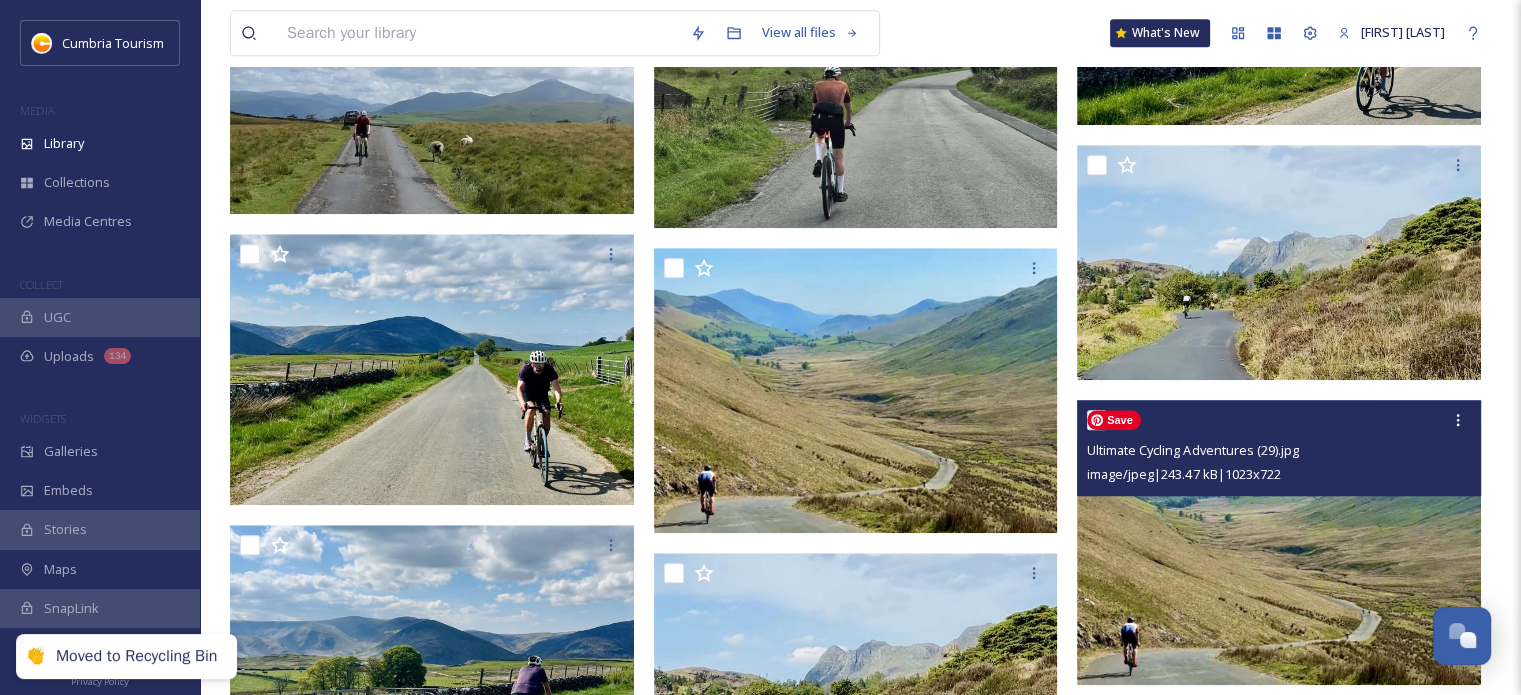 scroll, scrollTop: 1518, scrollLeft: 0, axis: vertical 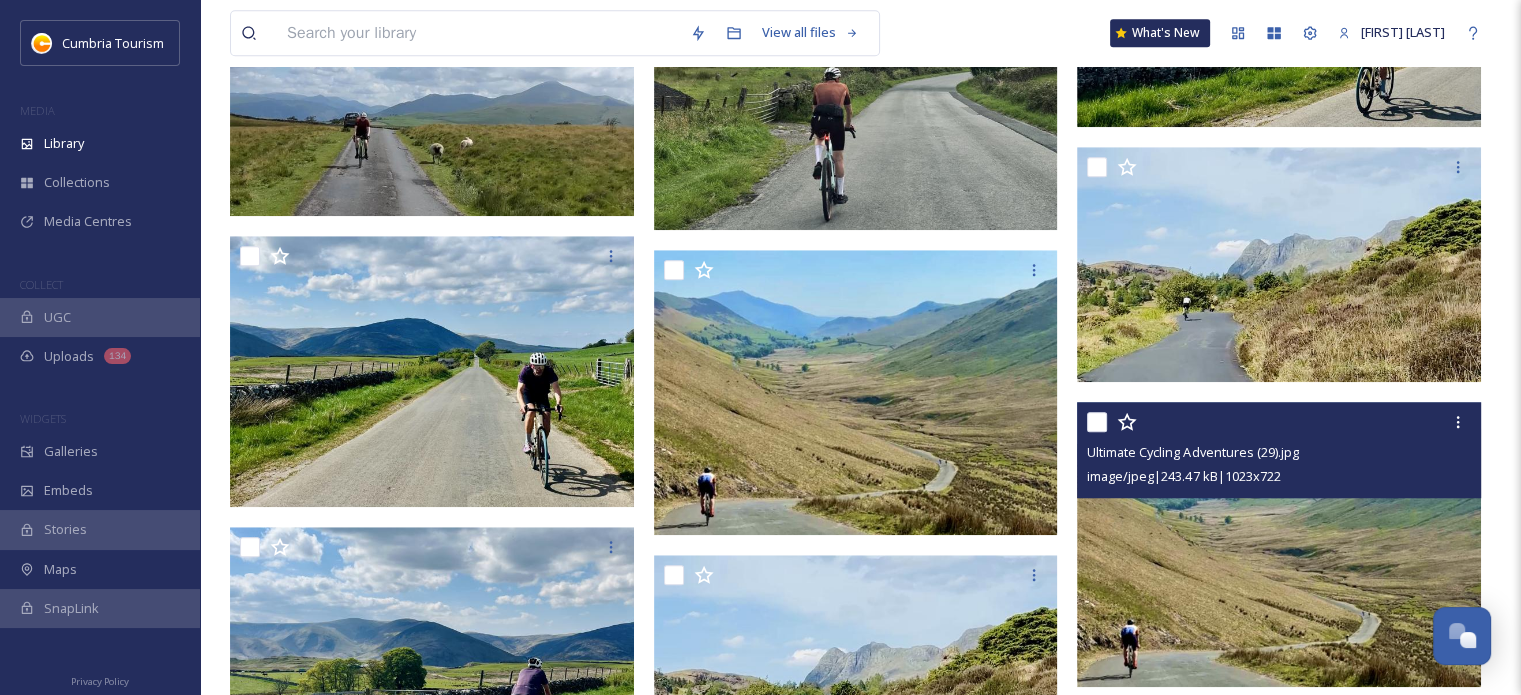 click at bounding box center (1097, 422) 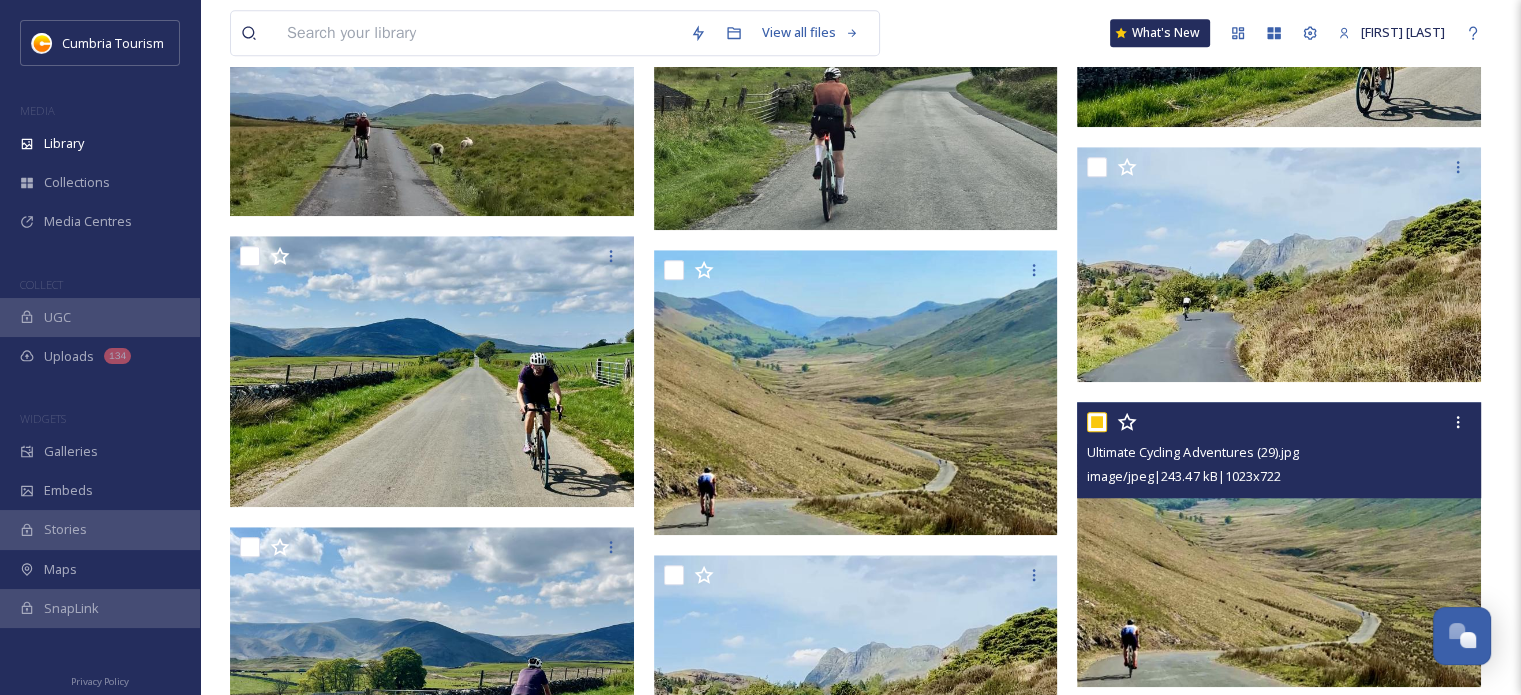 checkbox on "true" 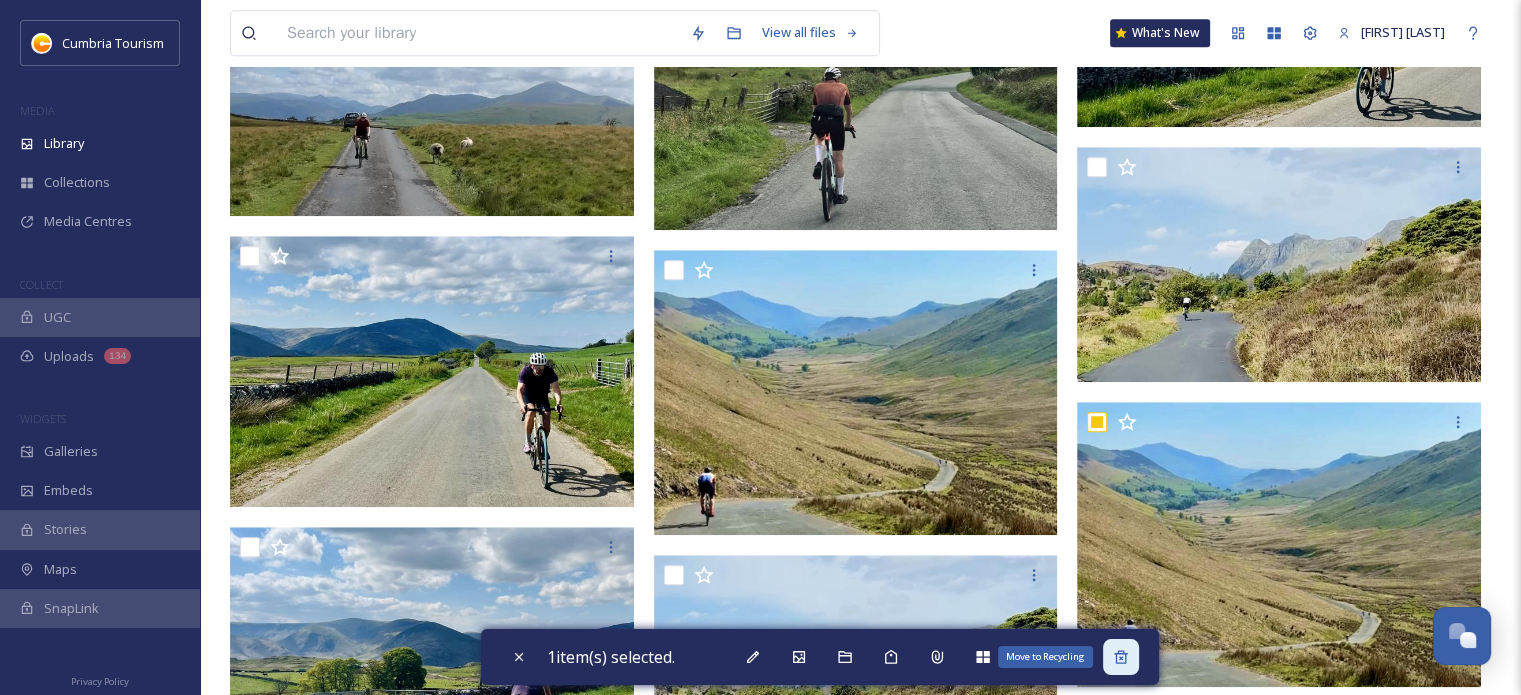 click on "Move to Recycling" at bounding box center [1121, 657] 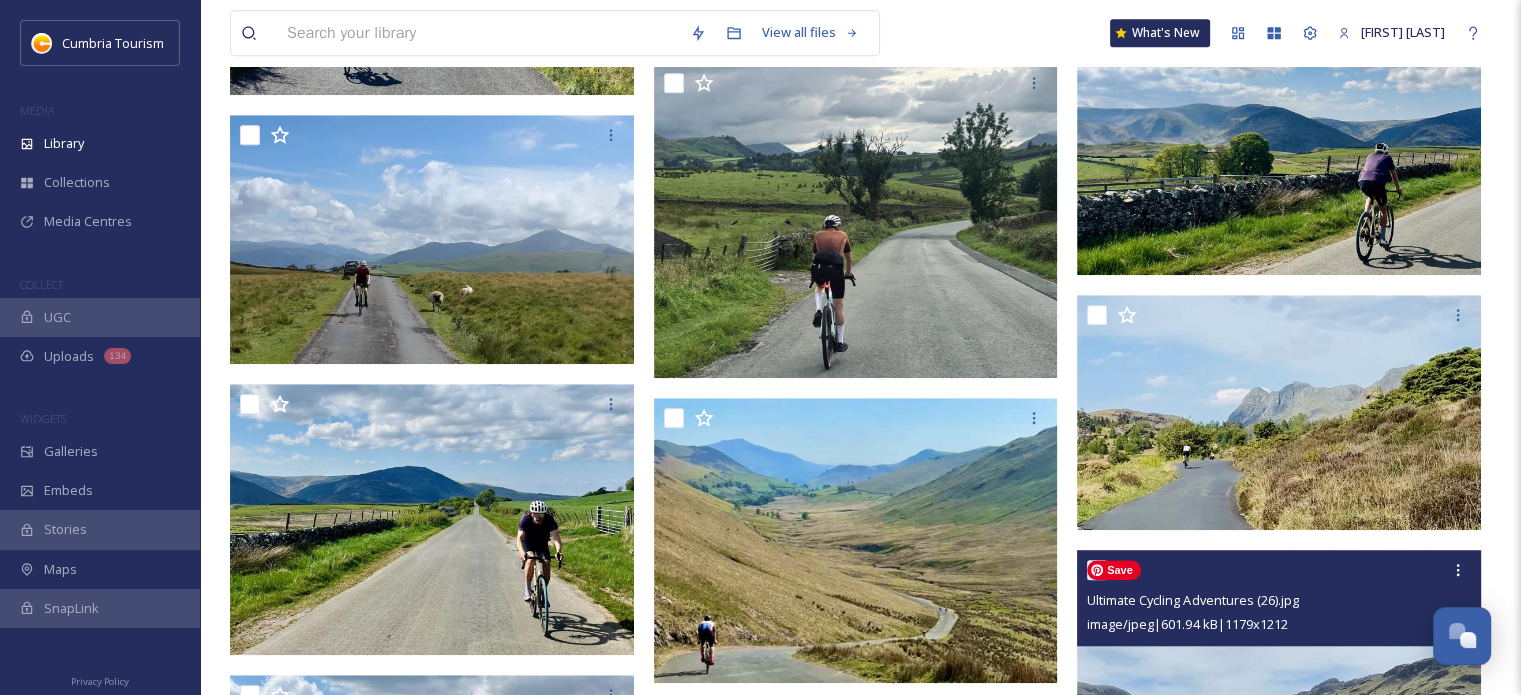 scroll, scrollTop: 1218, scrollLeft: 0, axis: vertical 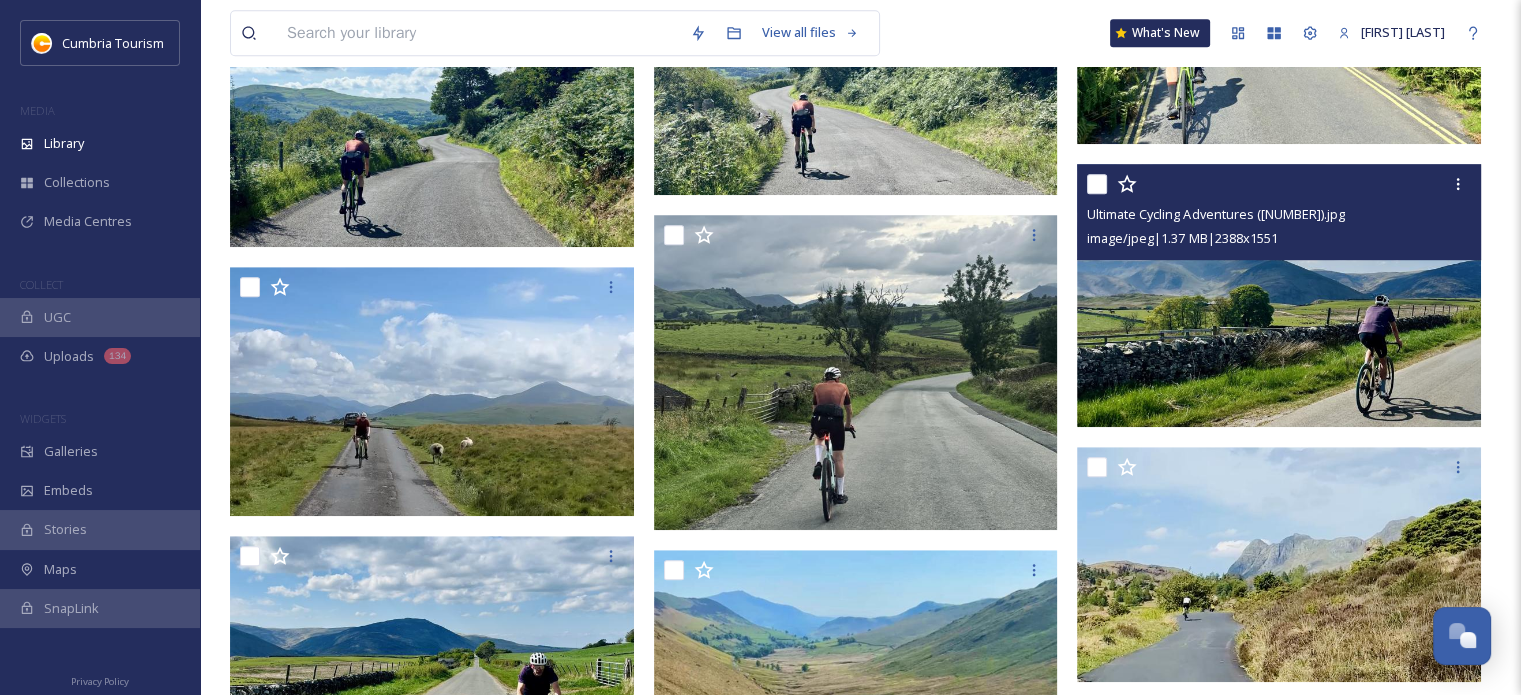 click at bounding box center (1097, 184) 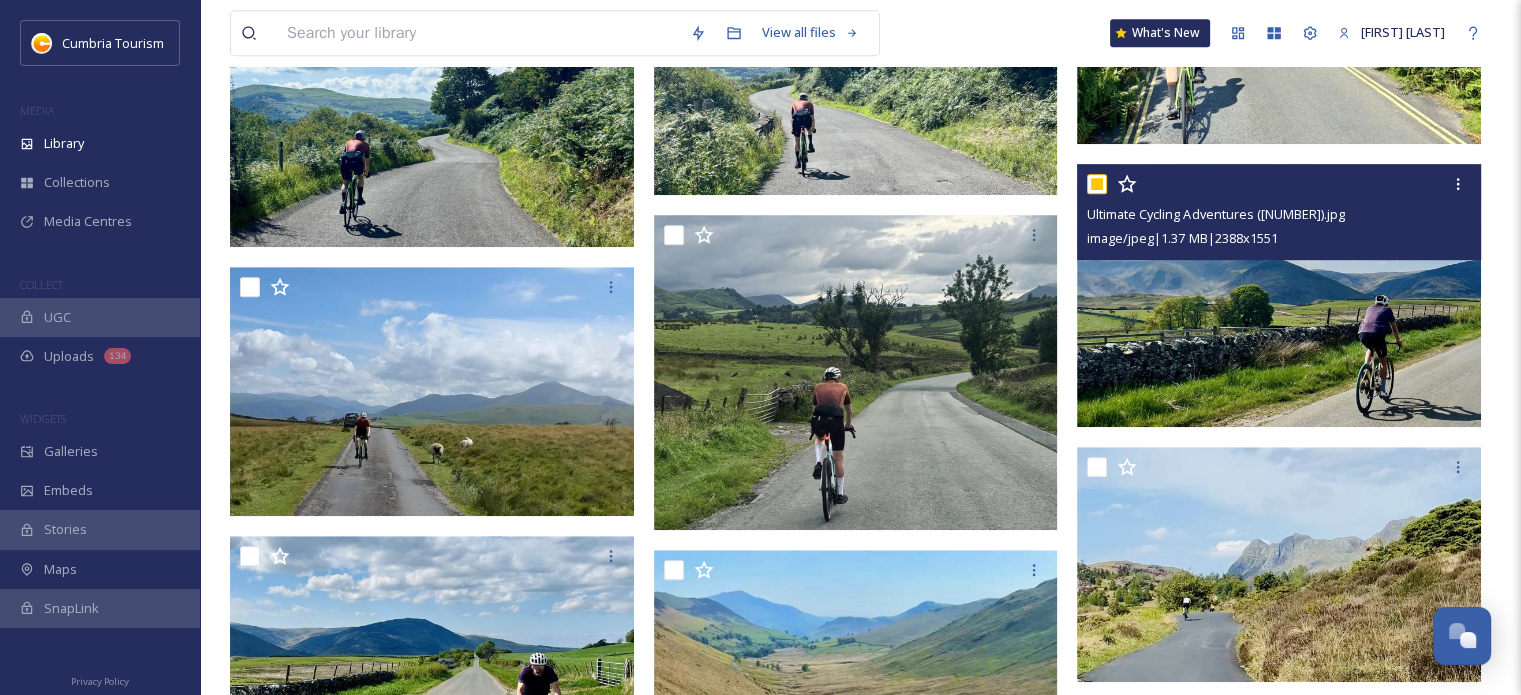 checkbox on "true" 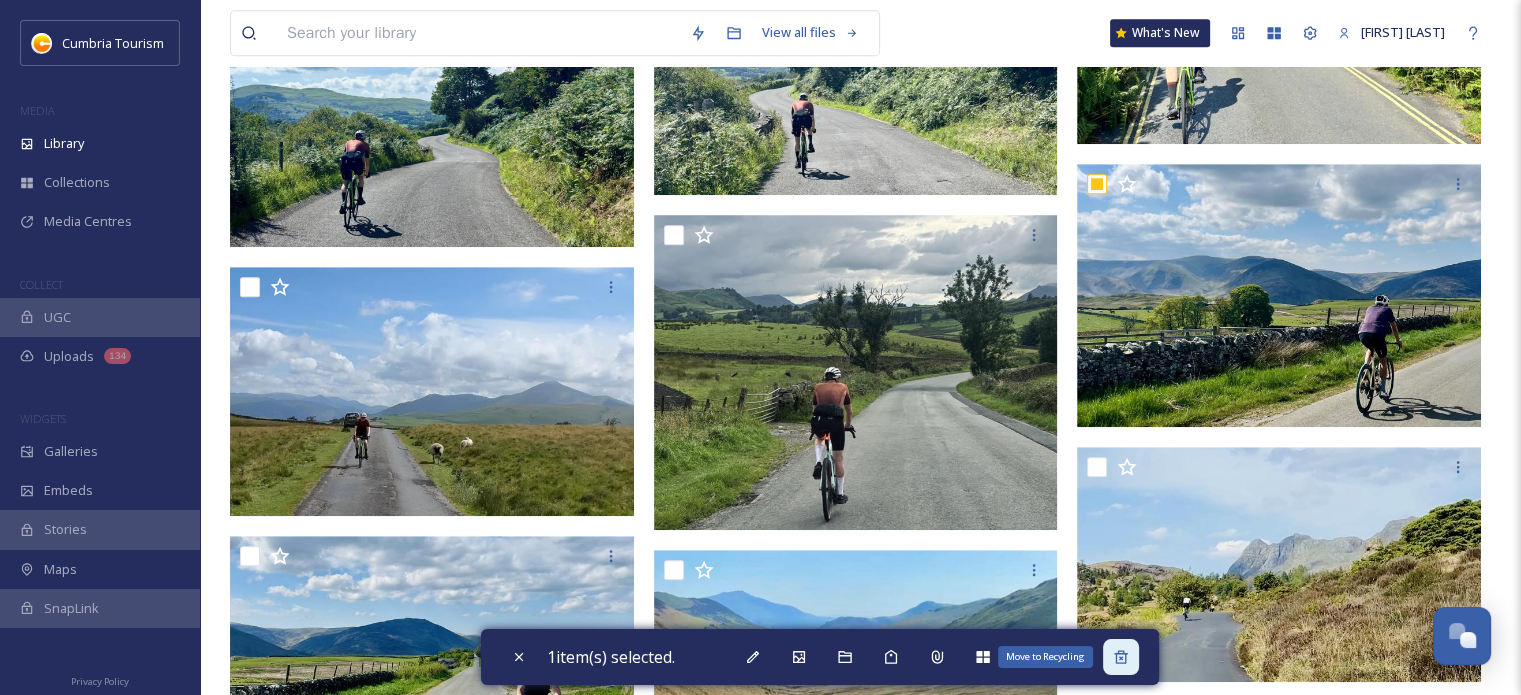 click on "Move to Recycling" at bounding box center (1121, 657) 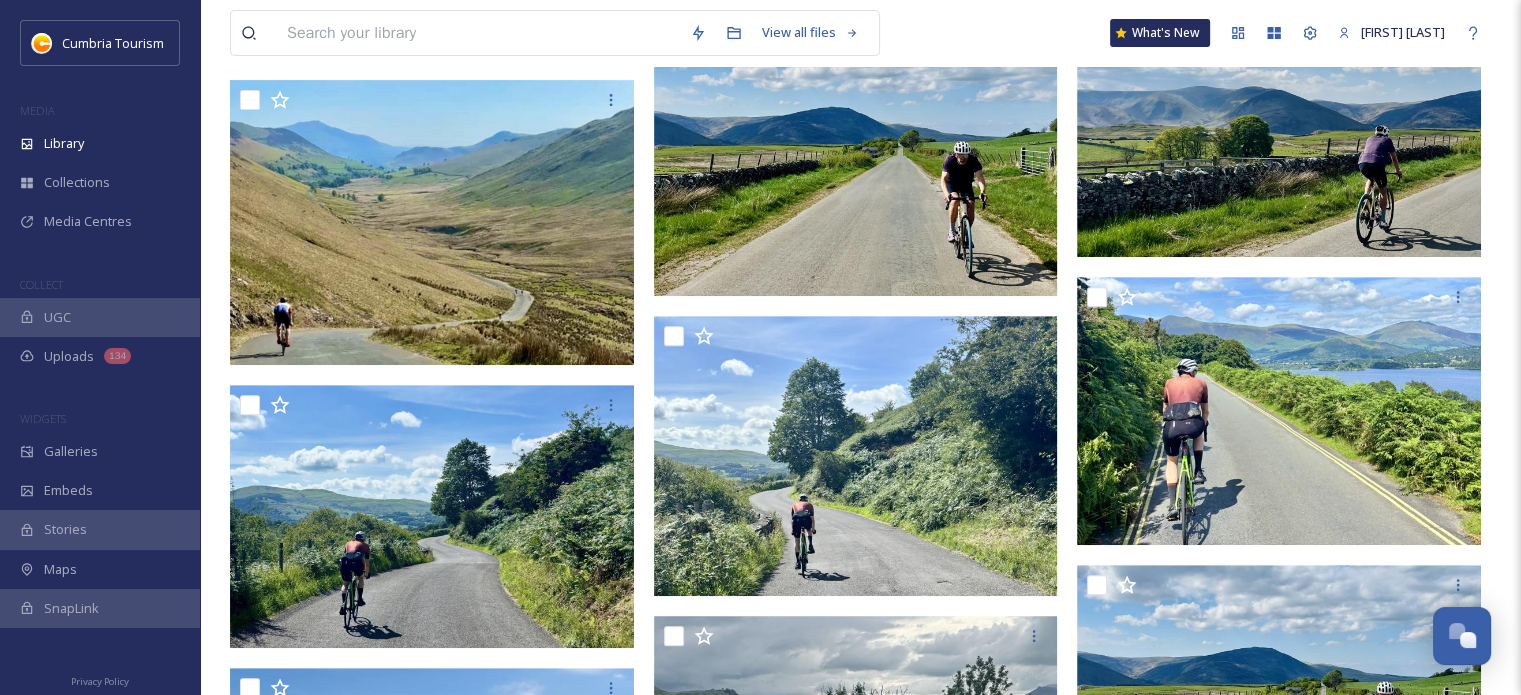 scroll, scrollTop: 618, scrollLeft: 0, axis: vertical 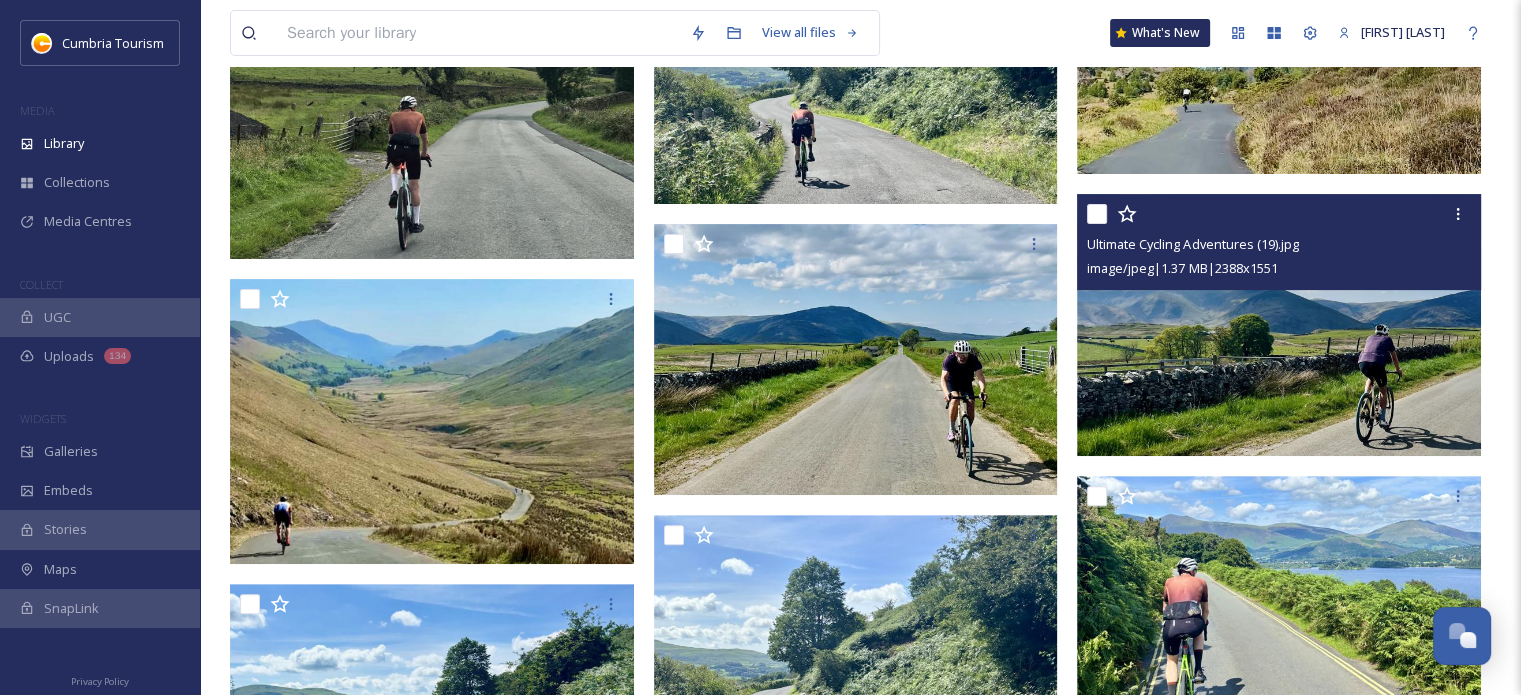 click at bounding box center [1097, 214] 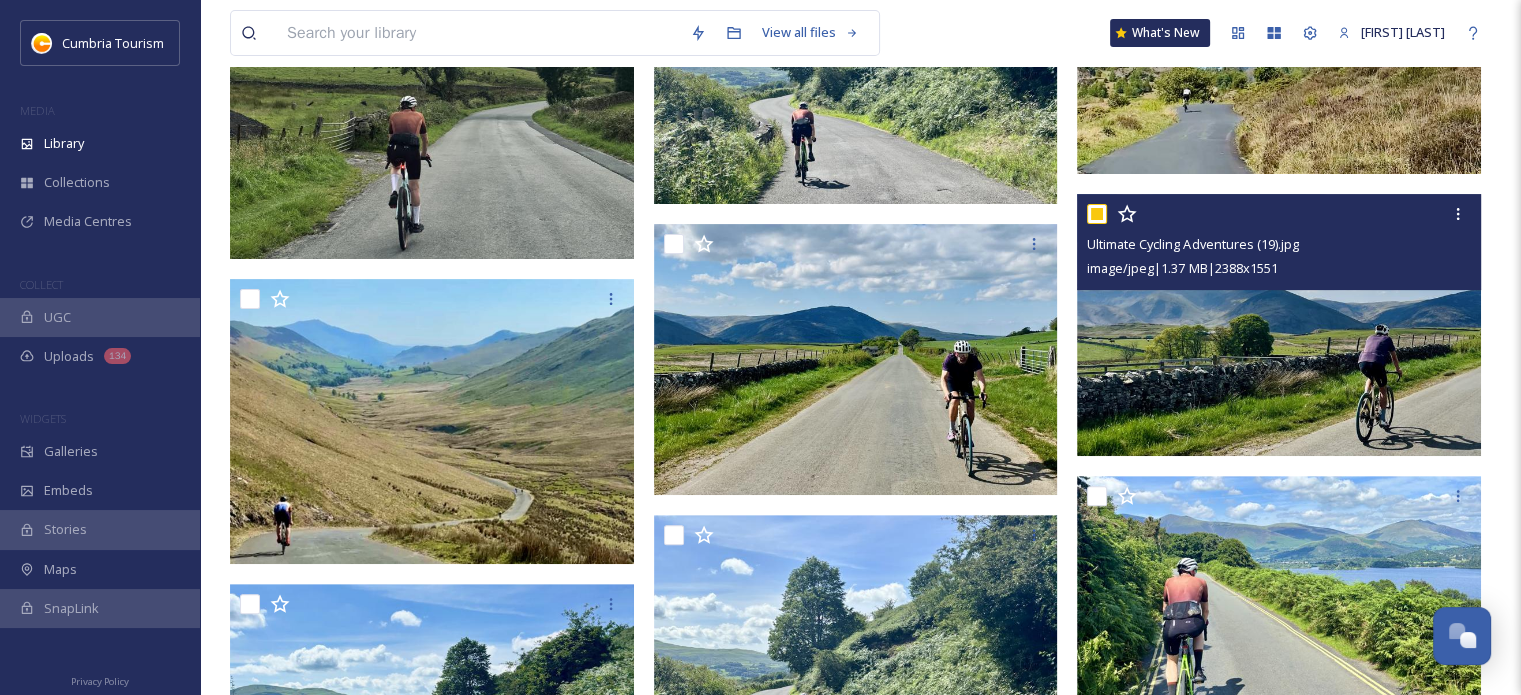 checkbox on "true" 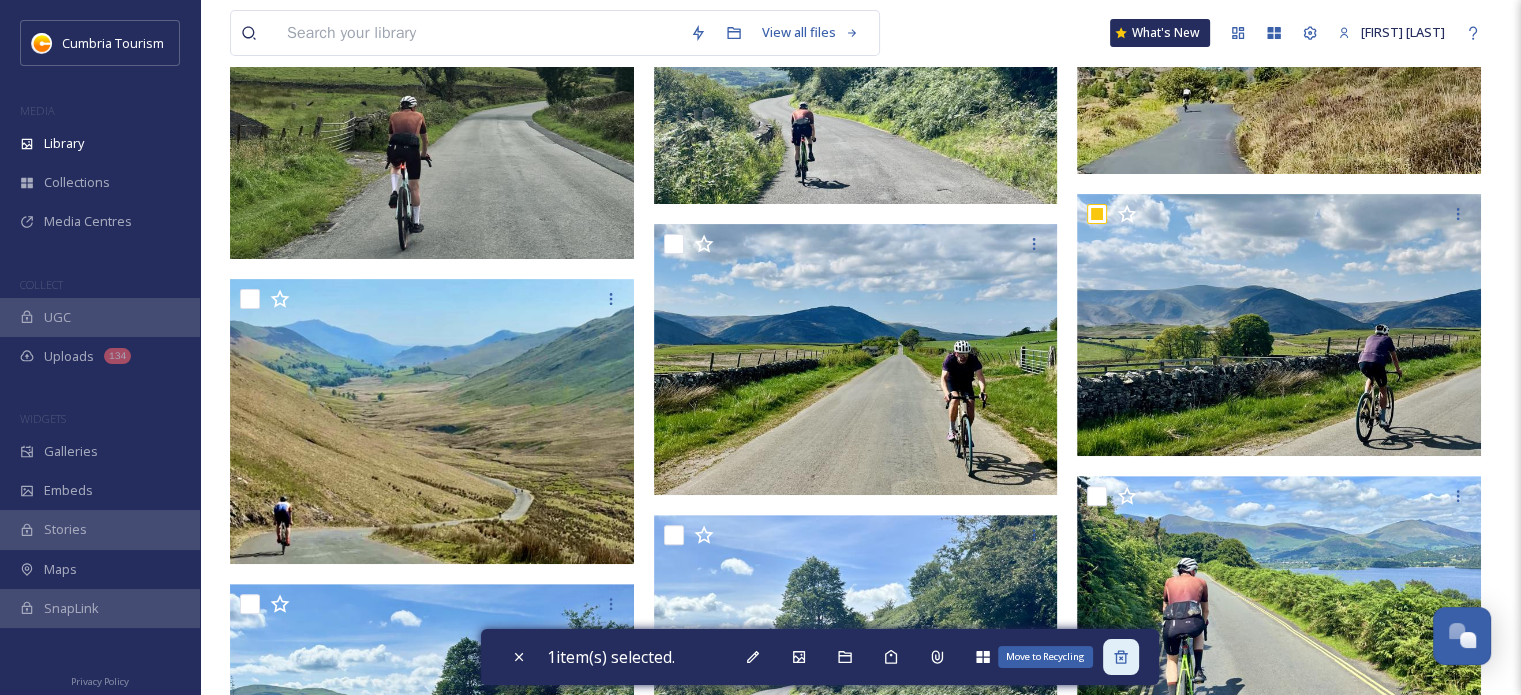 click 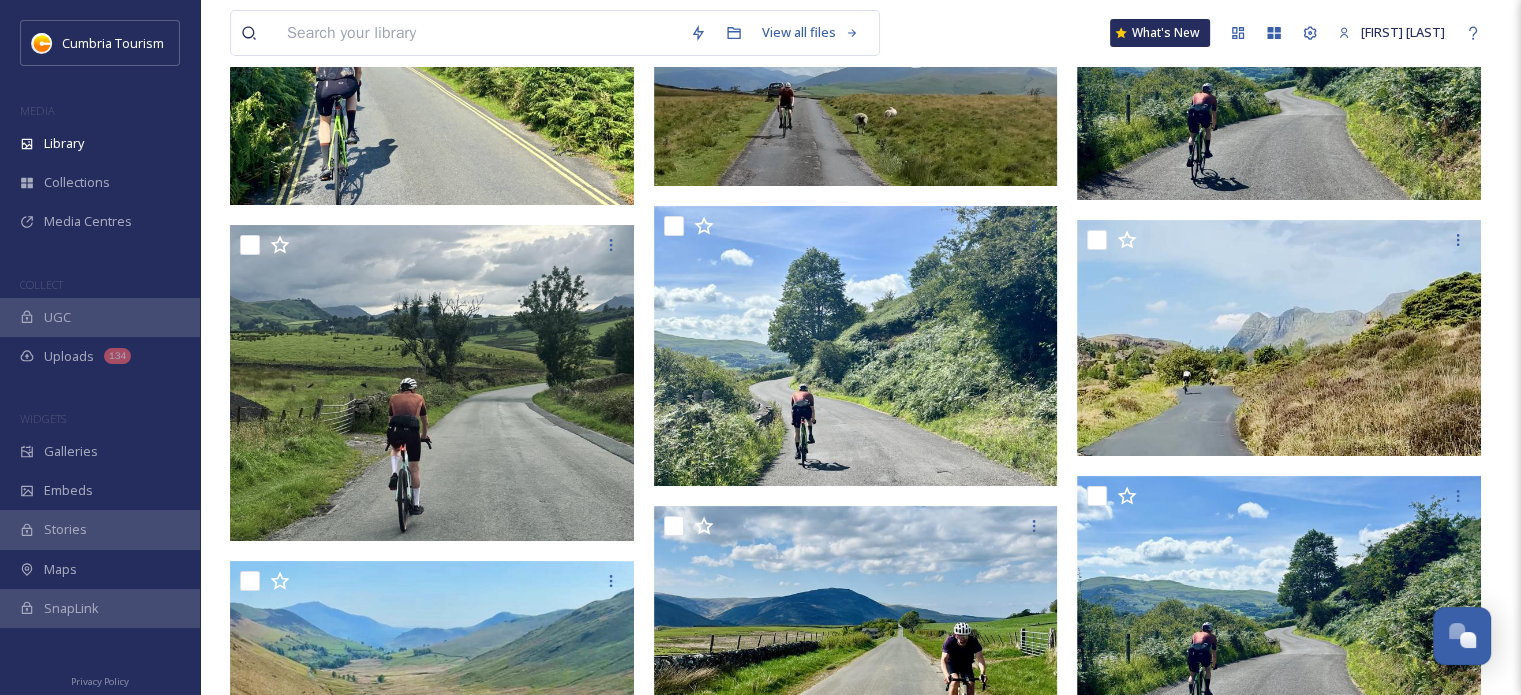 scroll, scrollTop: 318, scrollLeft: 0, axis: vertical 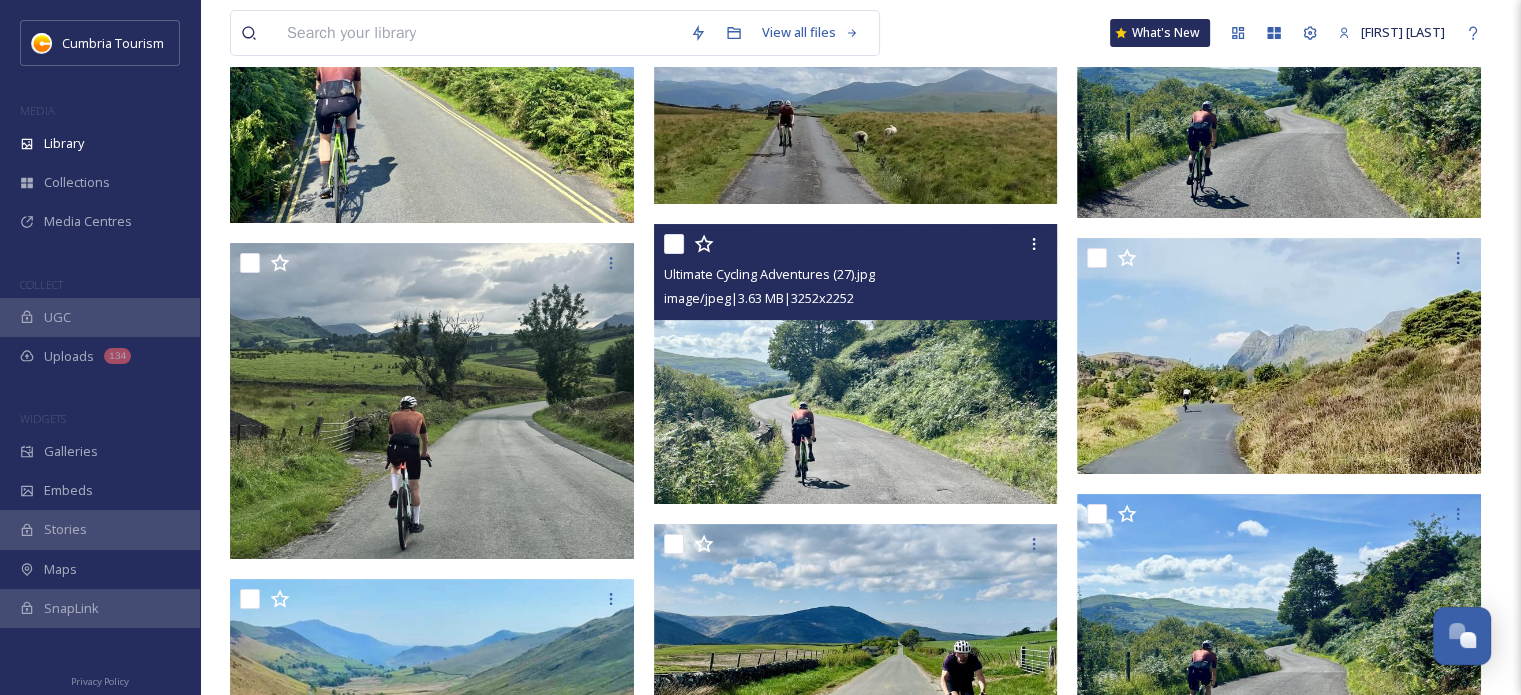 click at bounding box center (674, 244) 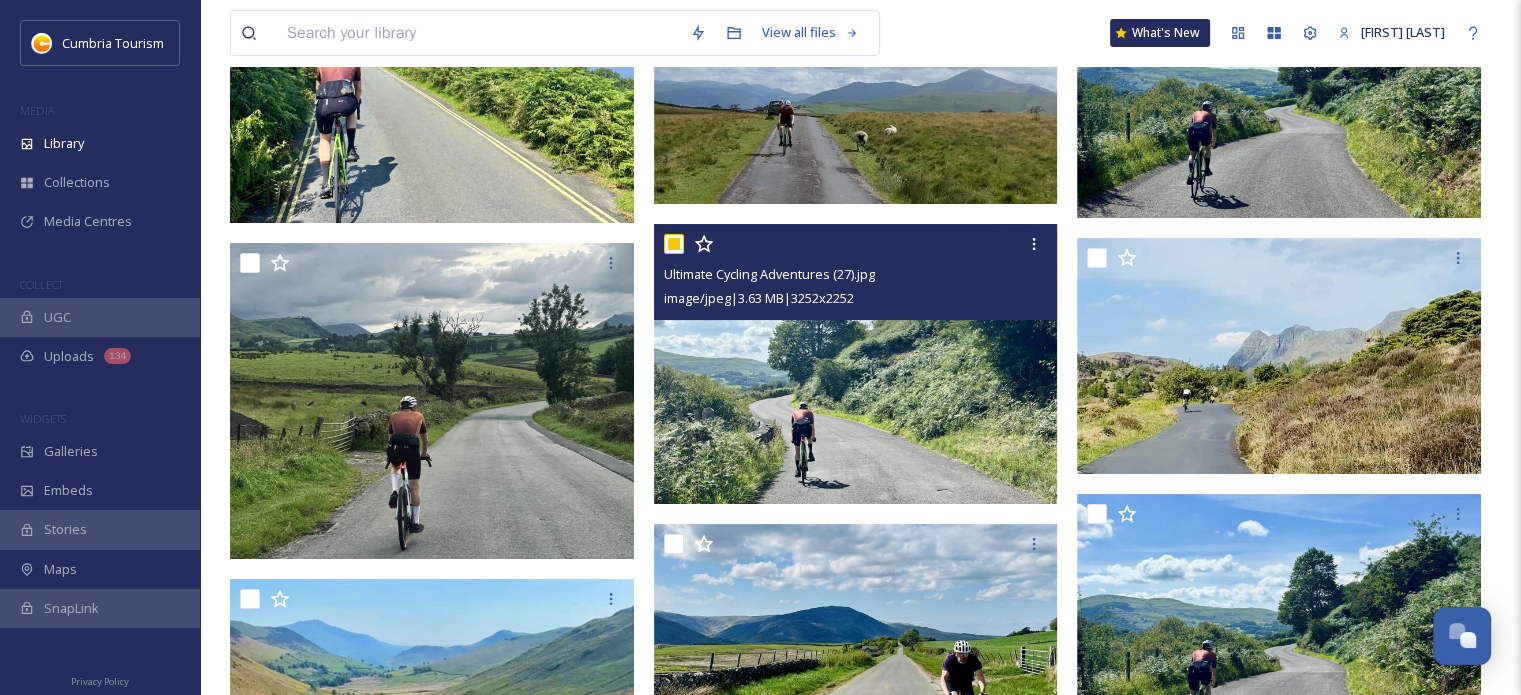 checkbox on "true" 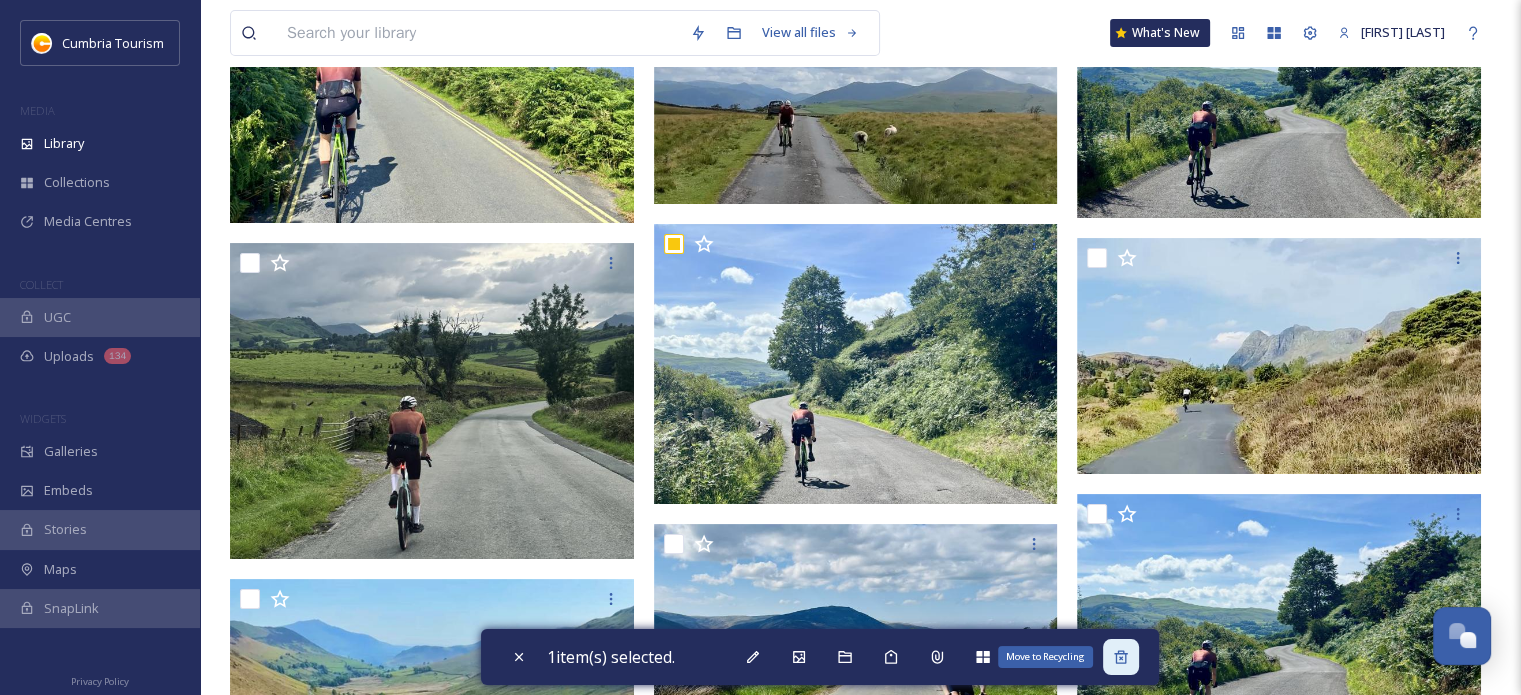 click on "Move to Recycling" at bounding box center [1121, 657] 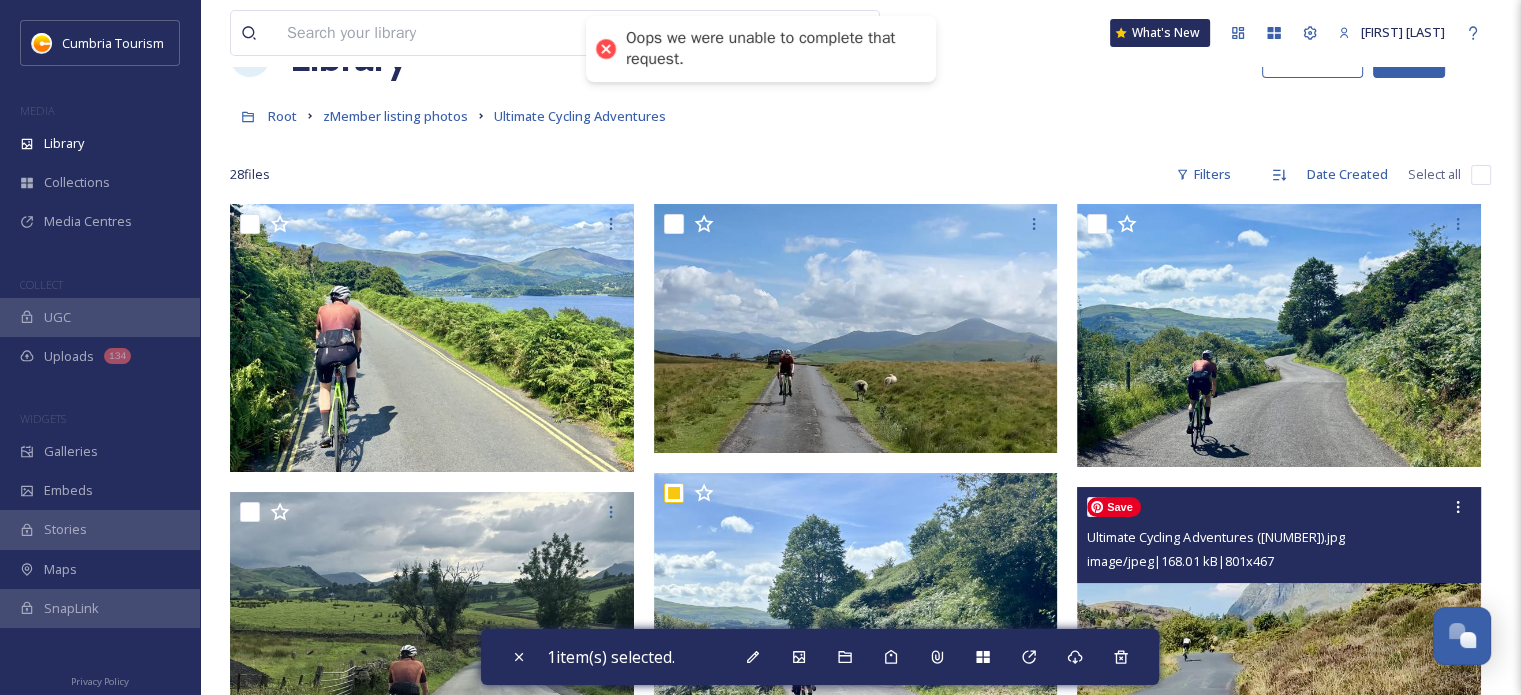 scroll, scrollTop: 0, scrollLeft: 0, axis: both 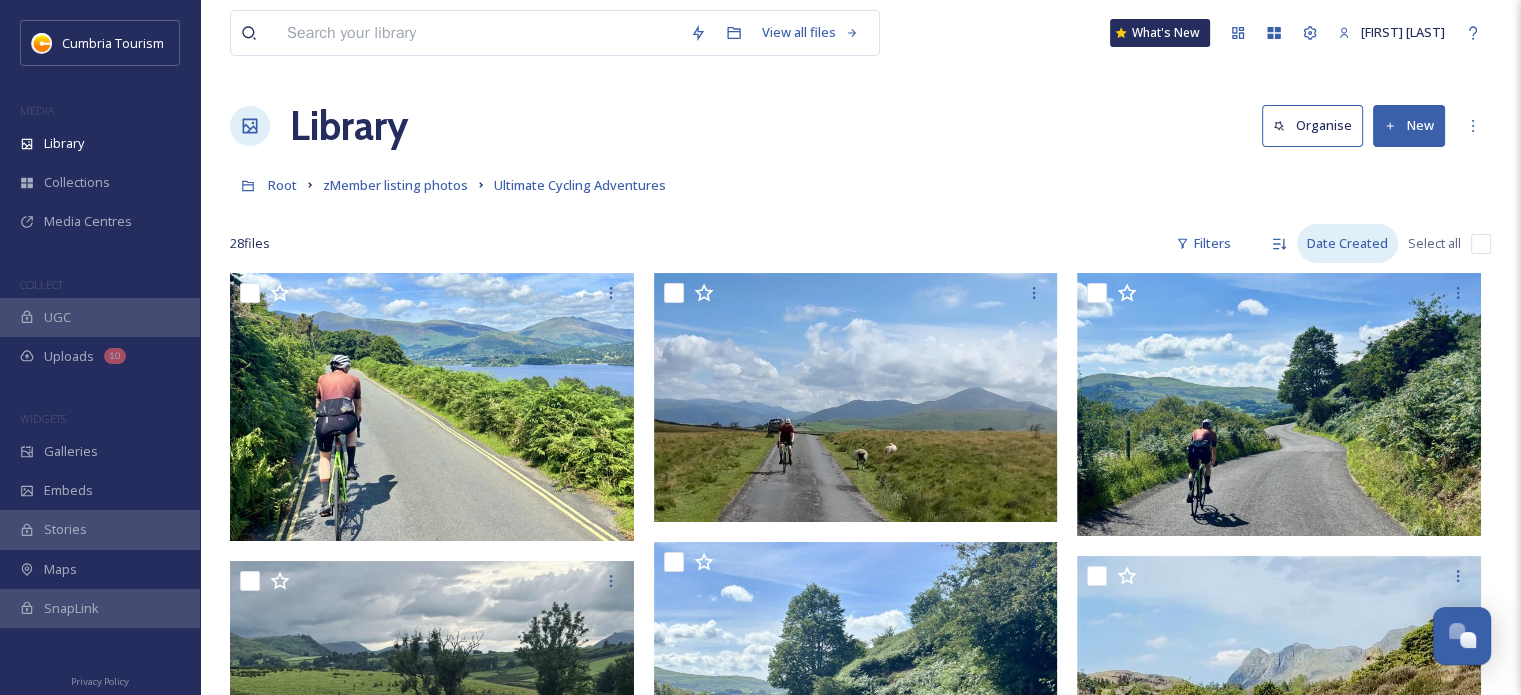 click on "Date Created" at bounding box center (1347, 243) 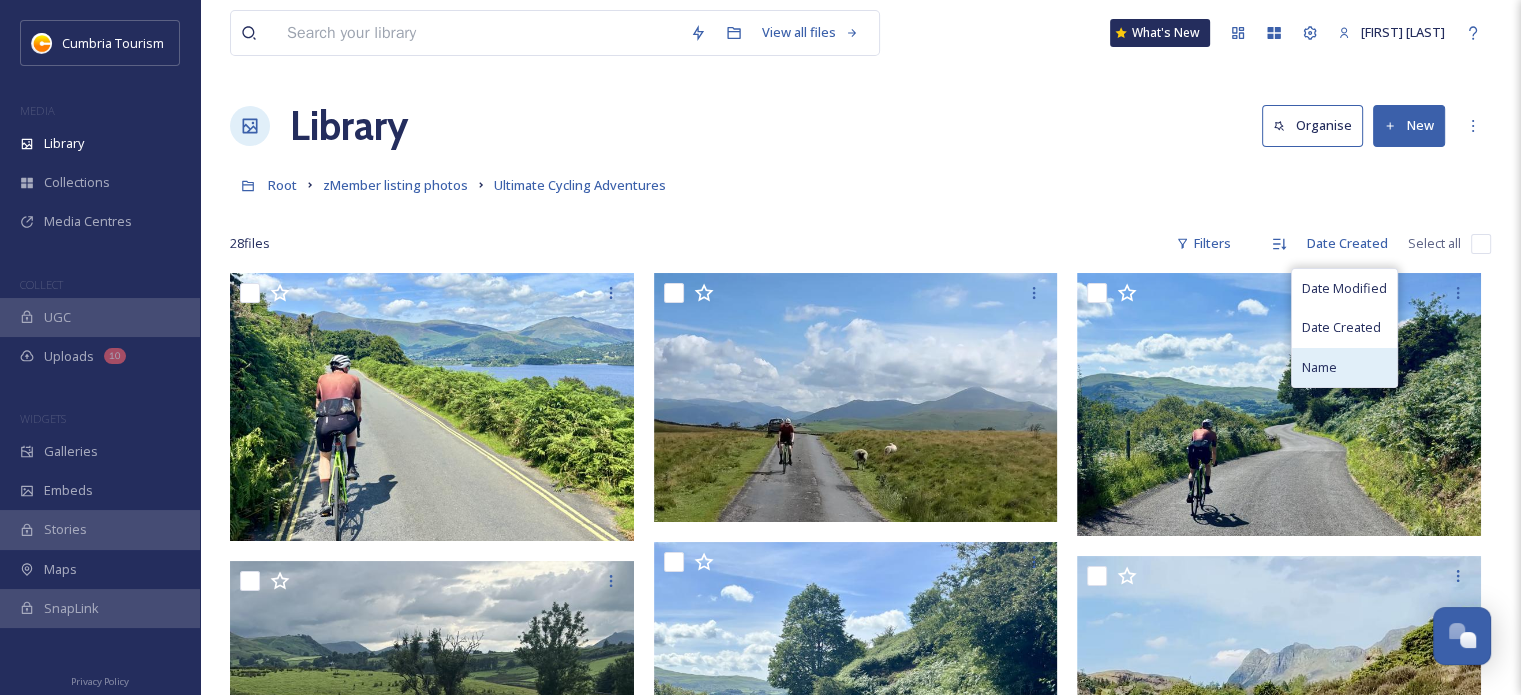 click on "Name" at bounding box center (1319, 367) 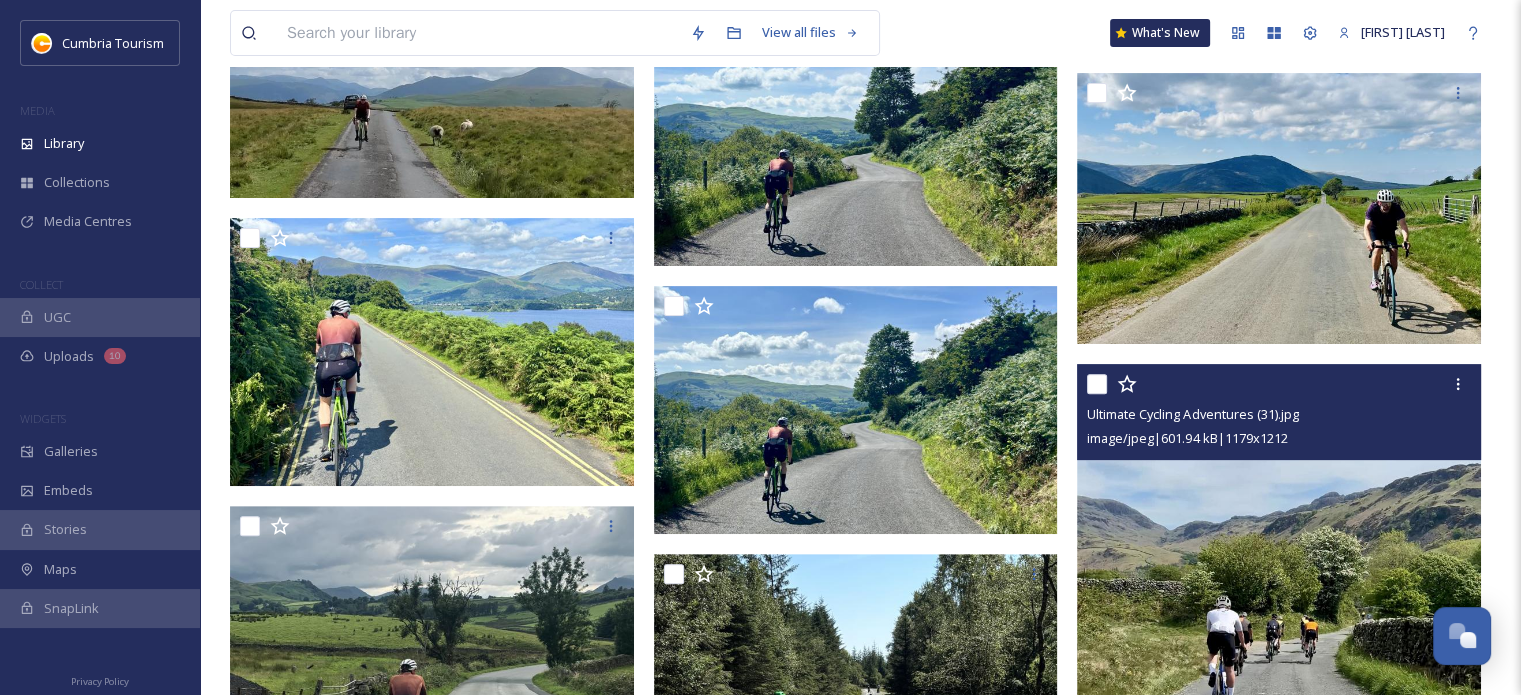 scroll, scrollTop: 600, scrollLeft: 0, axis: vertical 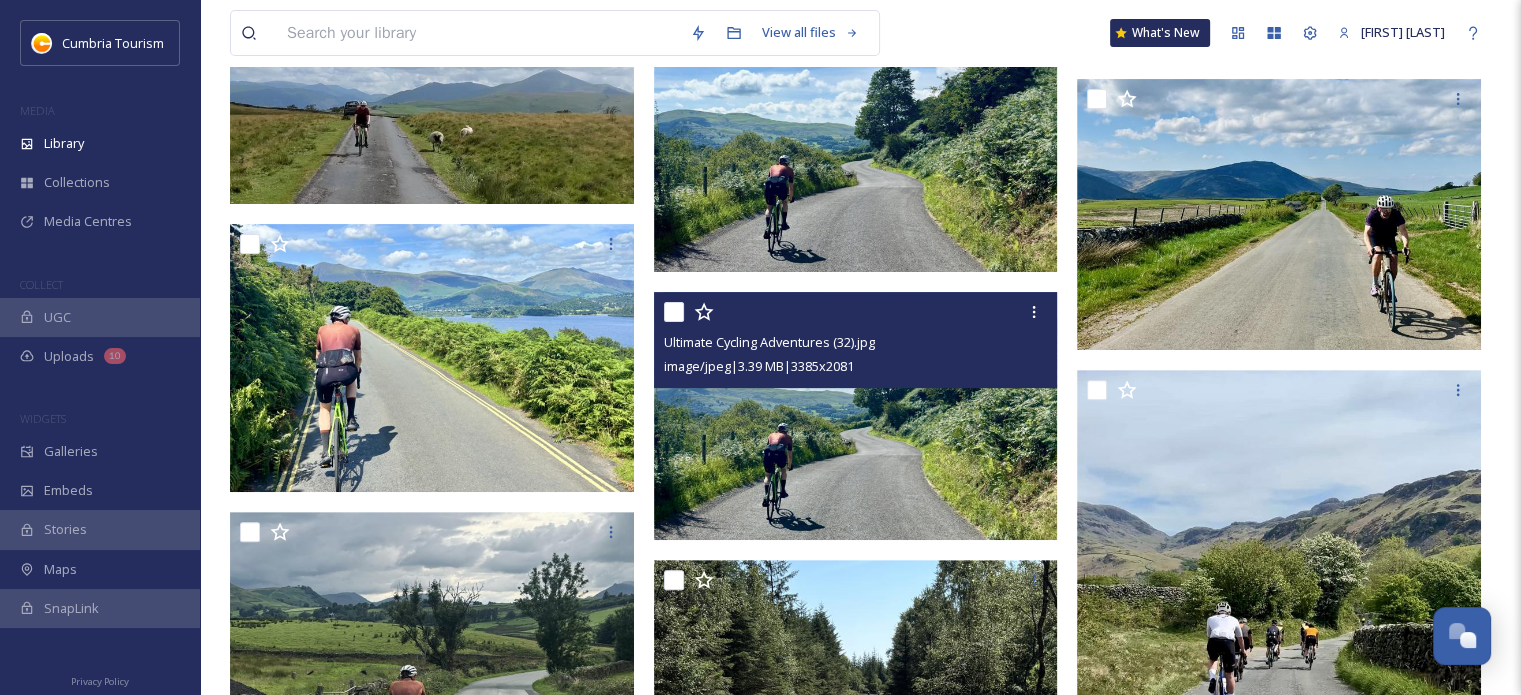 click at bounding box center (674, 312) 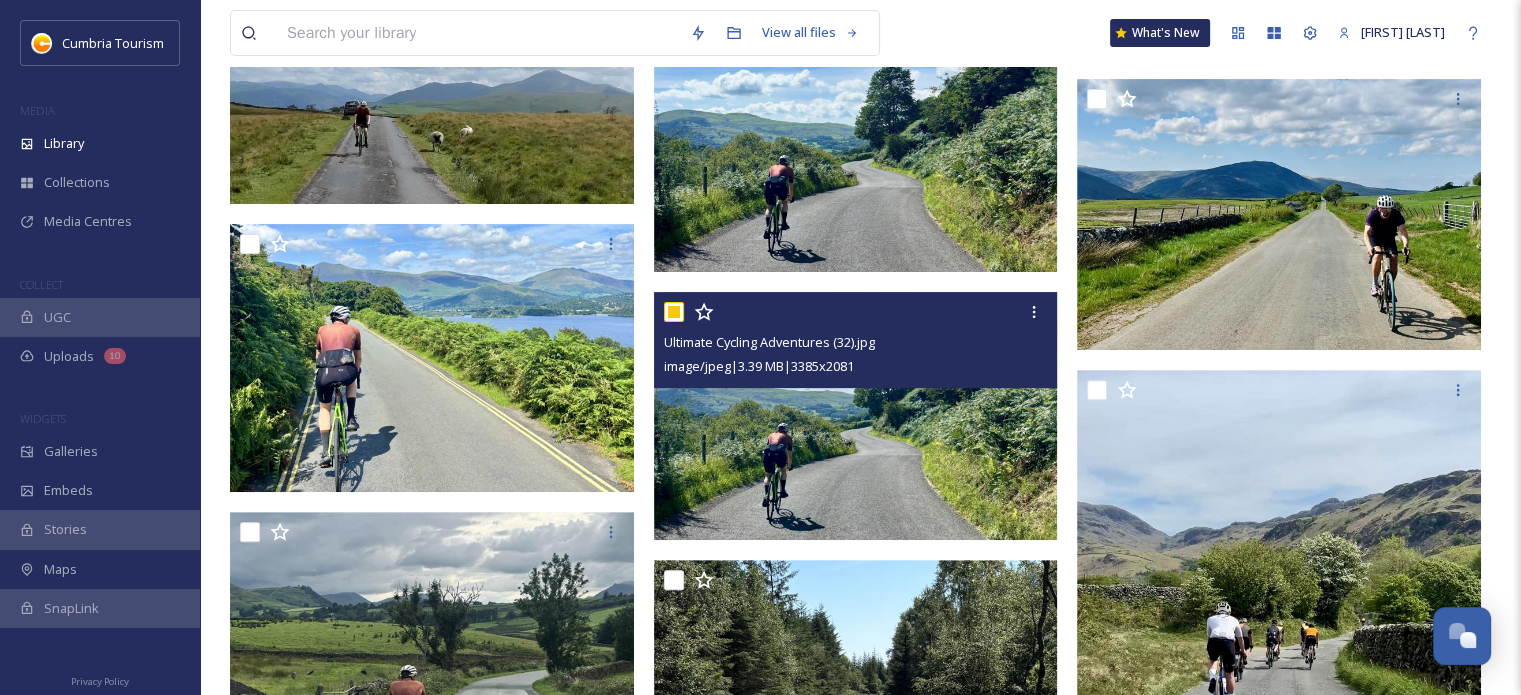 checkbox on "true" 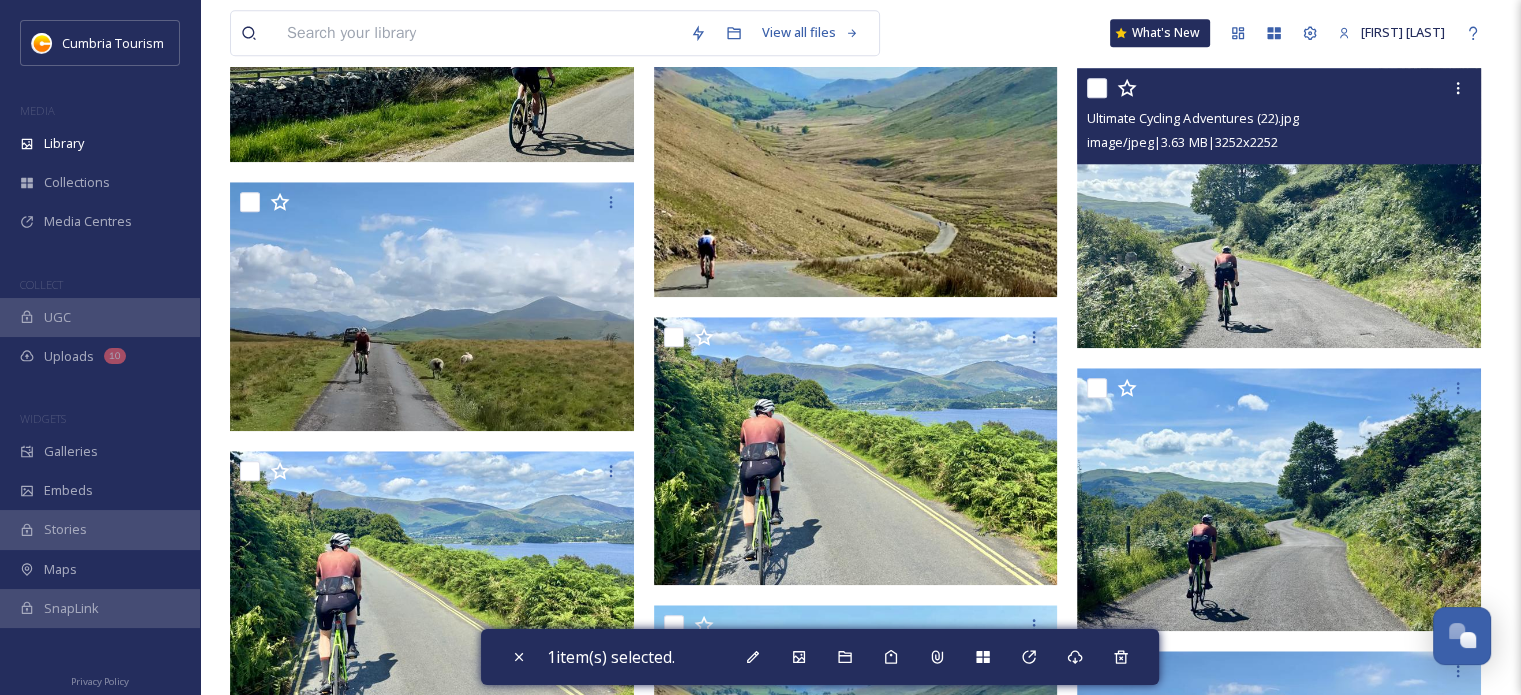 scroll, scrollTop: 1900, scrollLeft: 0, axis: vertical 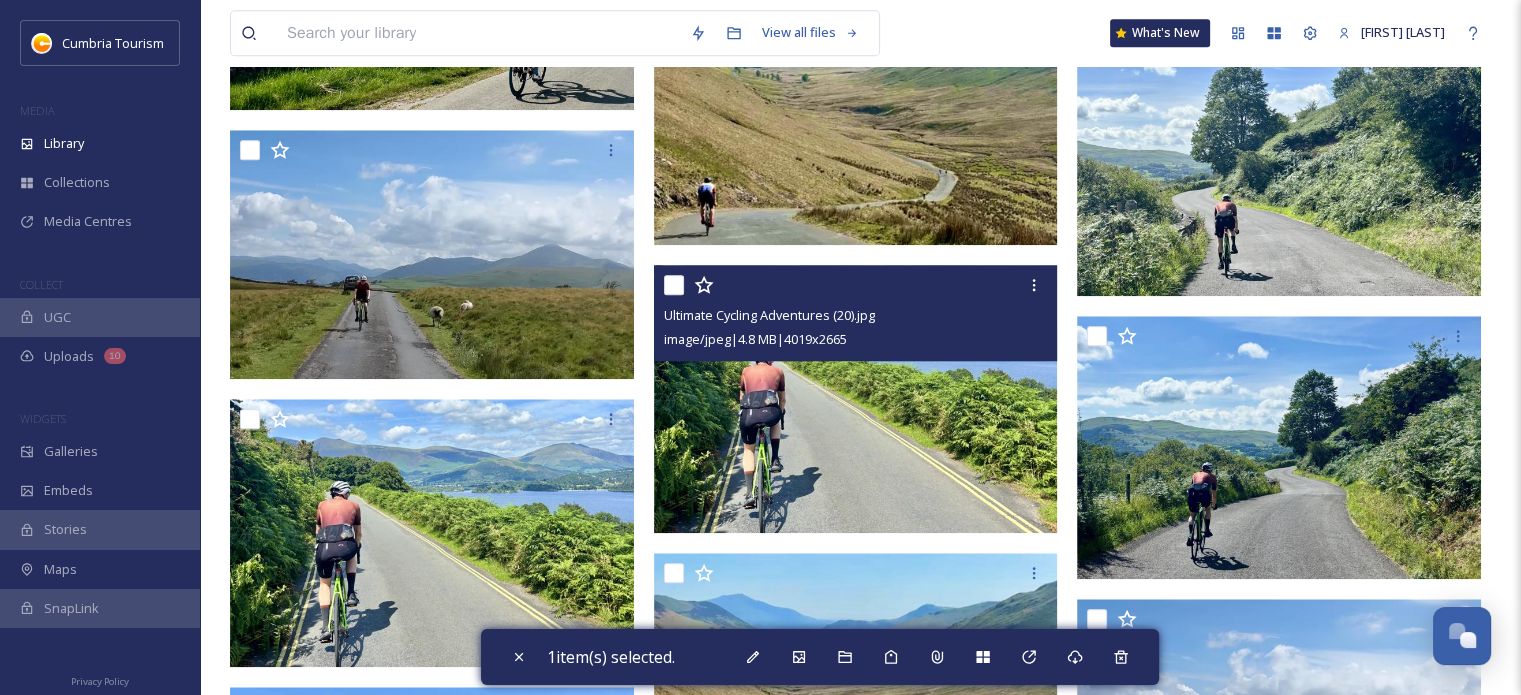 click at bounding box center (674, 285) 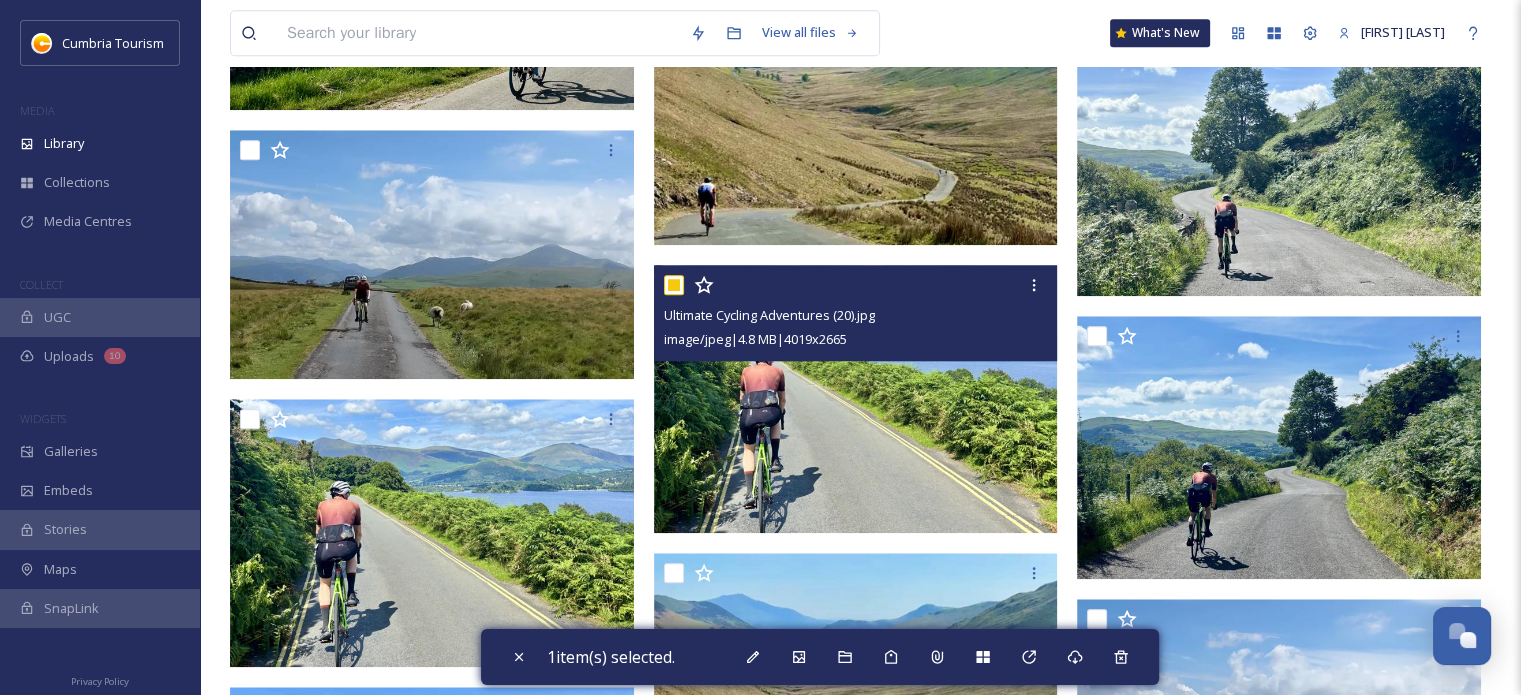 checkbox on "true" 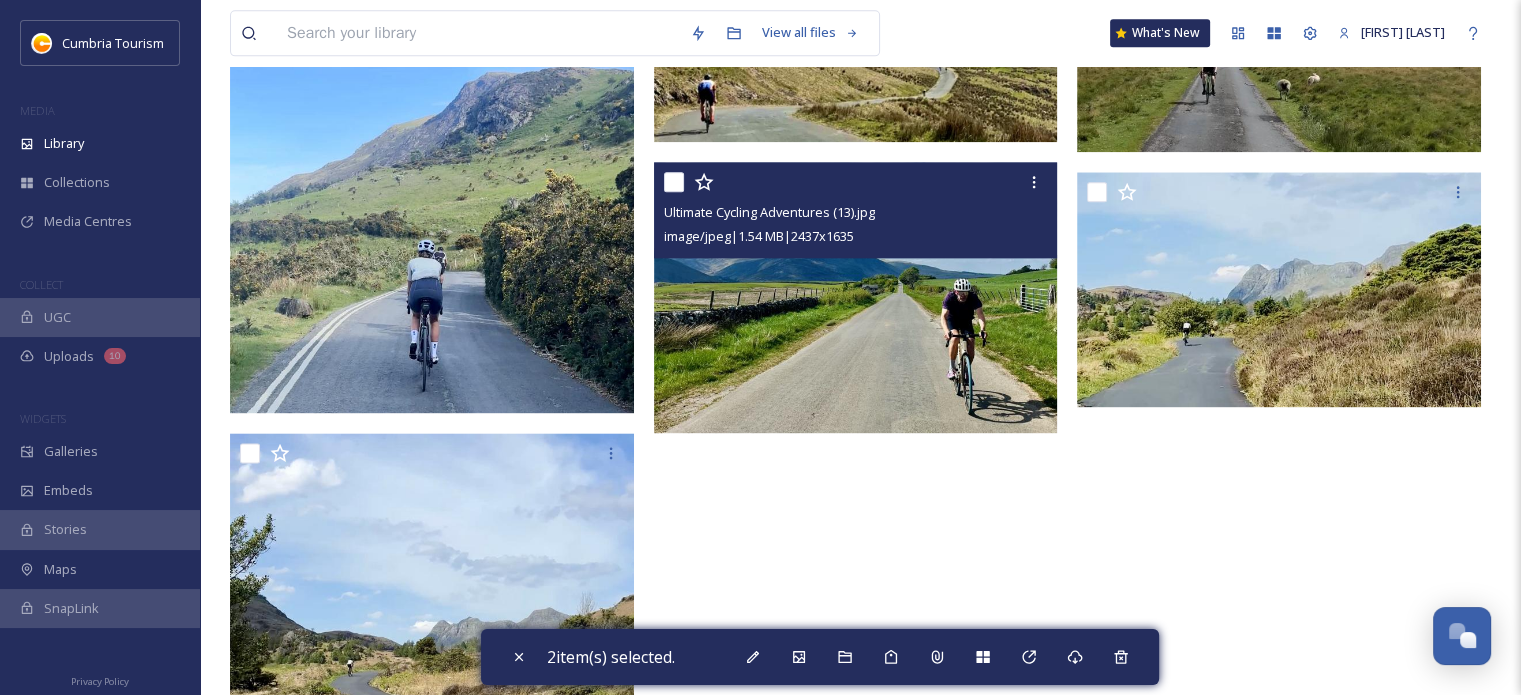 scroll, scrollTop: 2700, scrollLeft: 0, axis: vertical 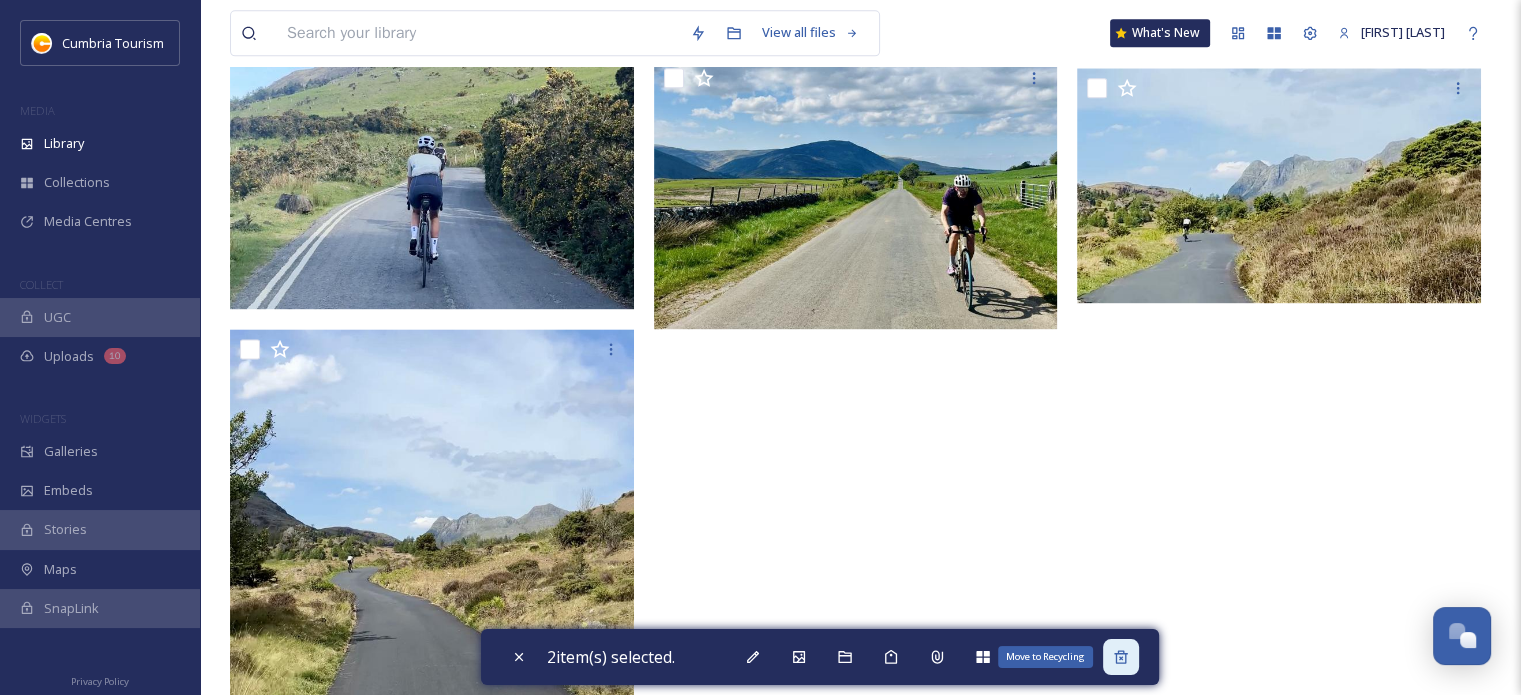 click on "Move to Recycling" at bounding box center (1121, 657) 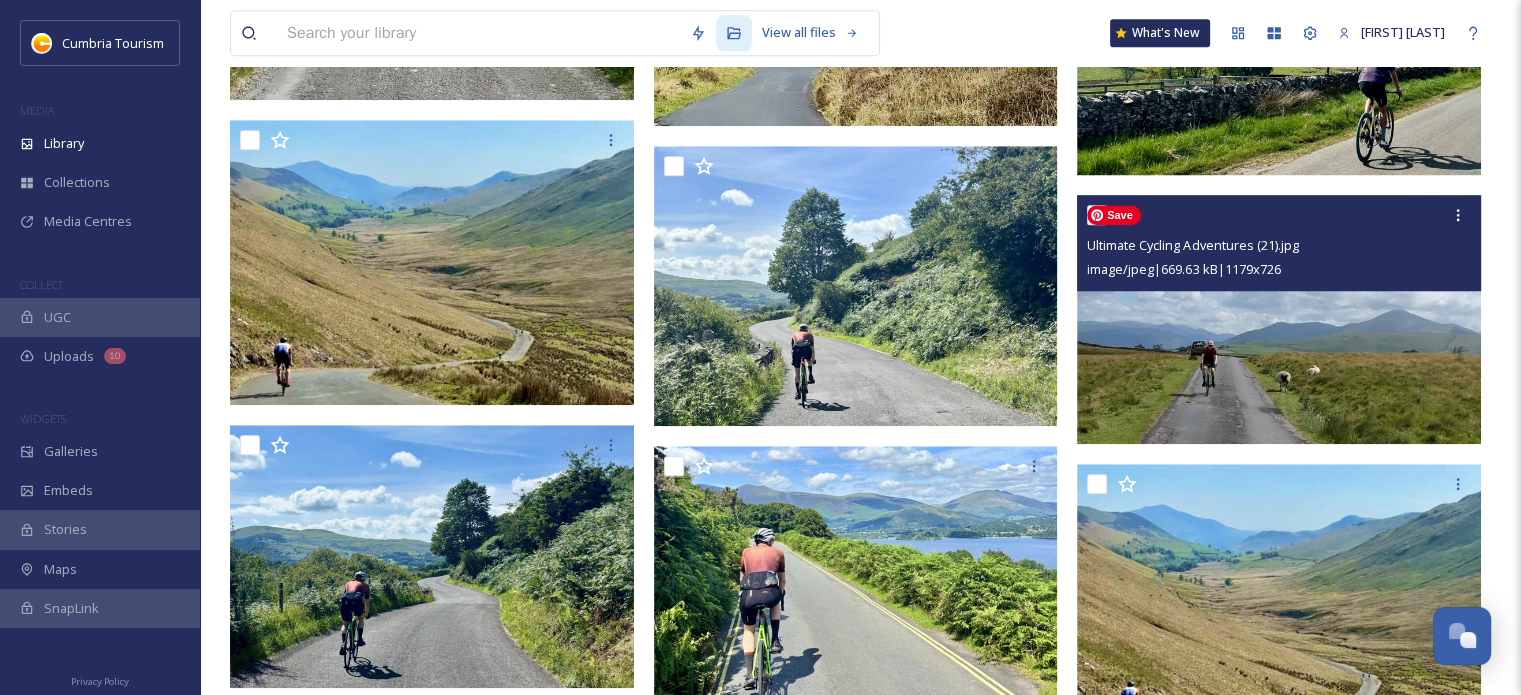 scroll, scrollTop: 1700, scrollLeft: 0, axis: vertical 